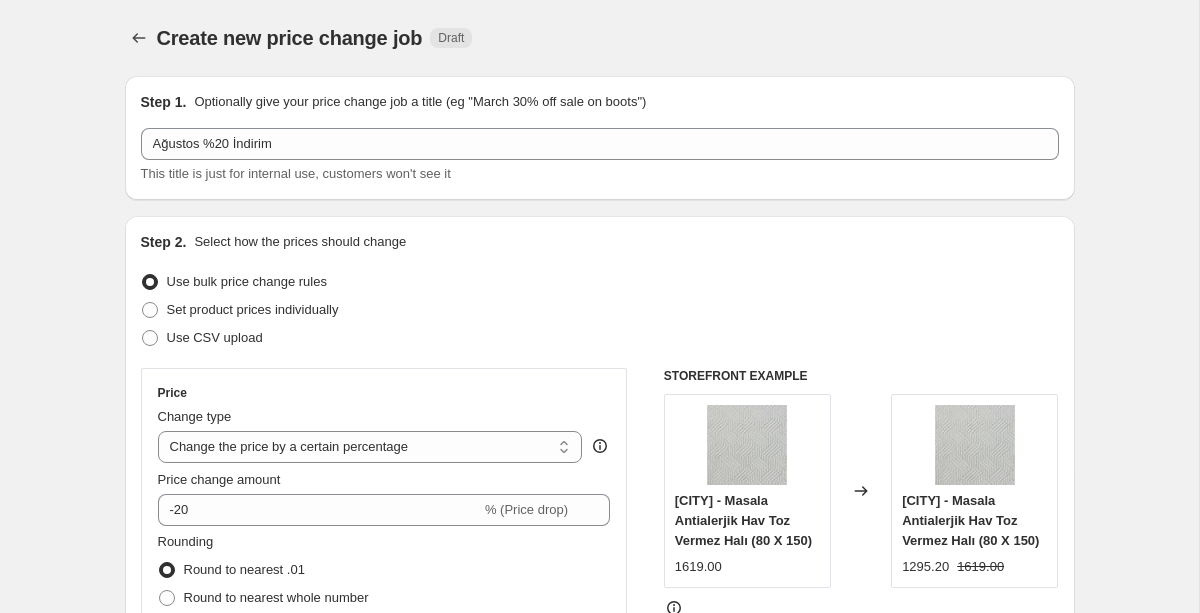 select on "percentage" 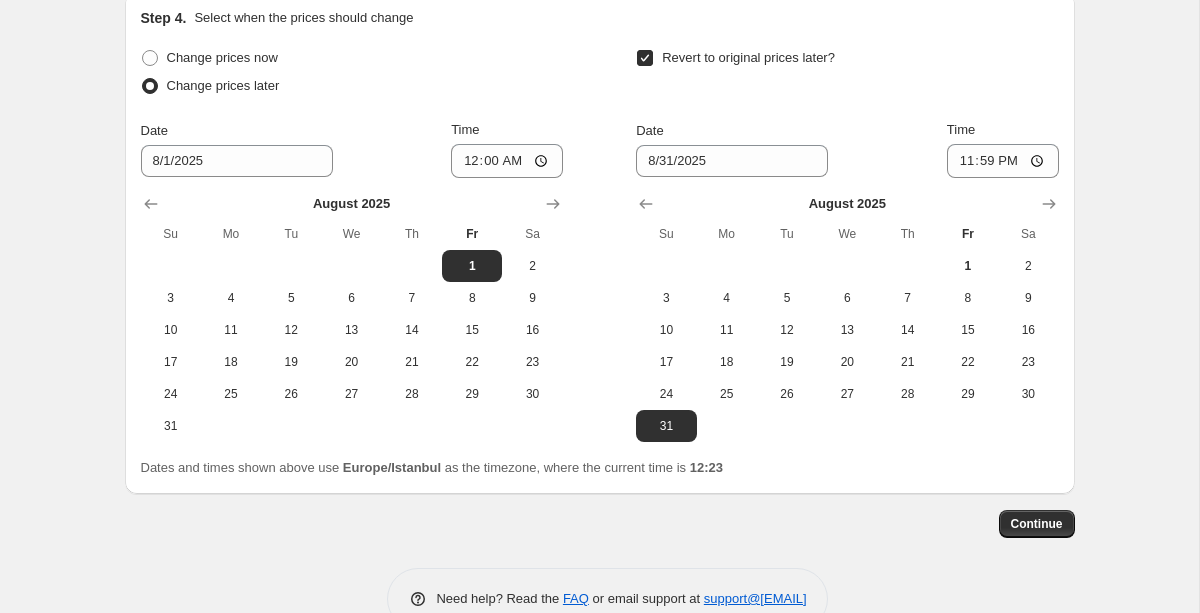 scroll, scrollTop: 2061, scrollLeft: 0, axis: vertical 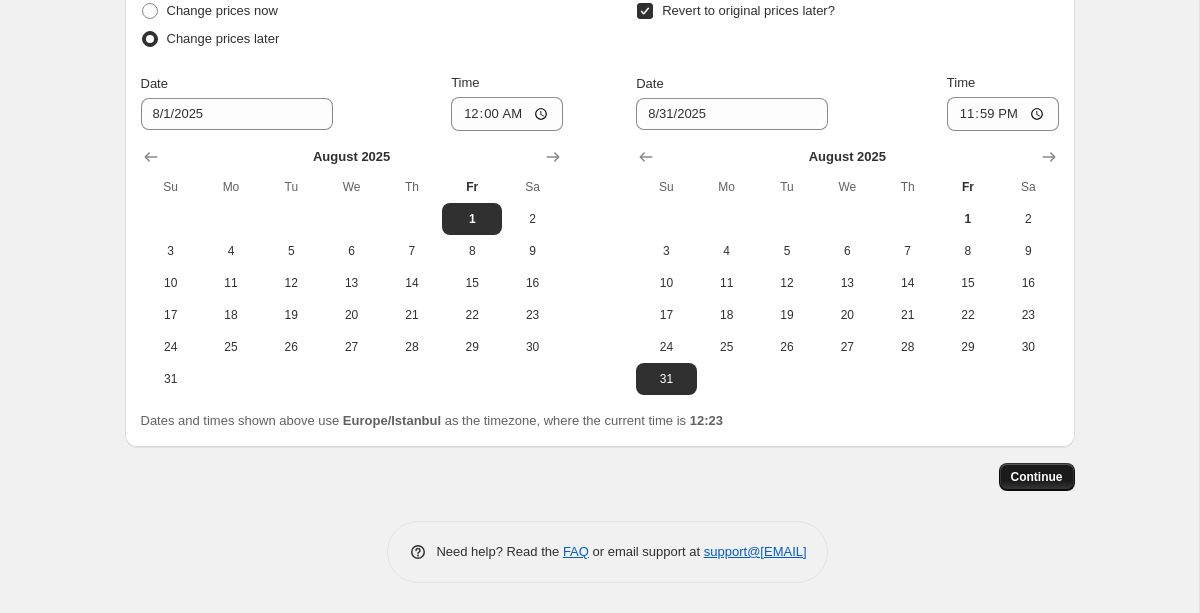 click on "Continue" at bounding box center (1037, 477) 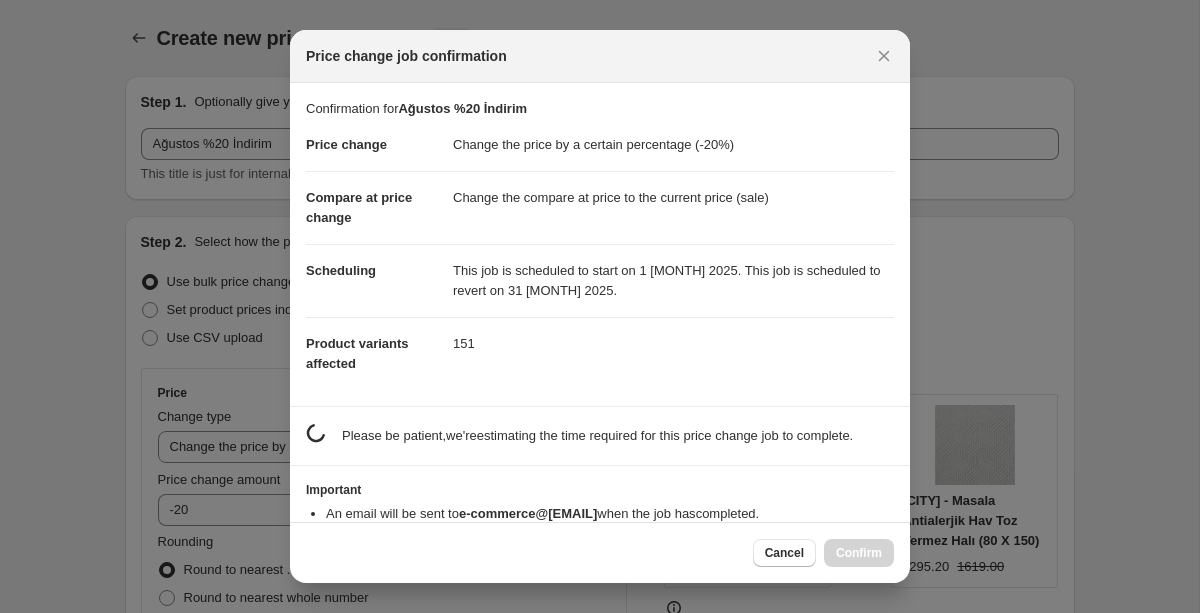 scroll, scrollTop: 0, scrollLeft: 0, axis: both 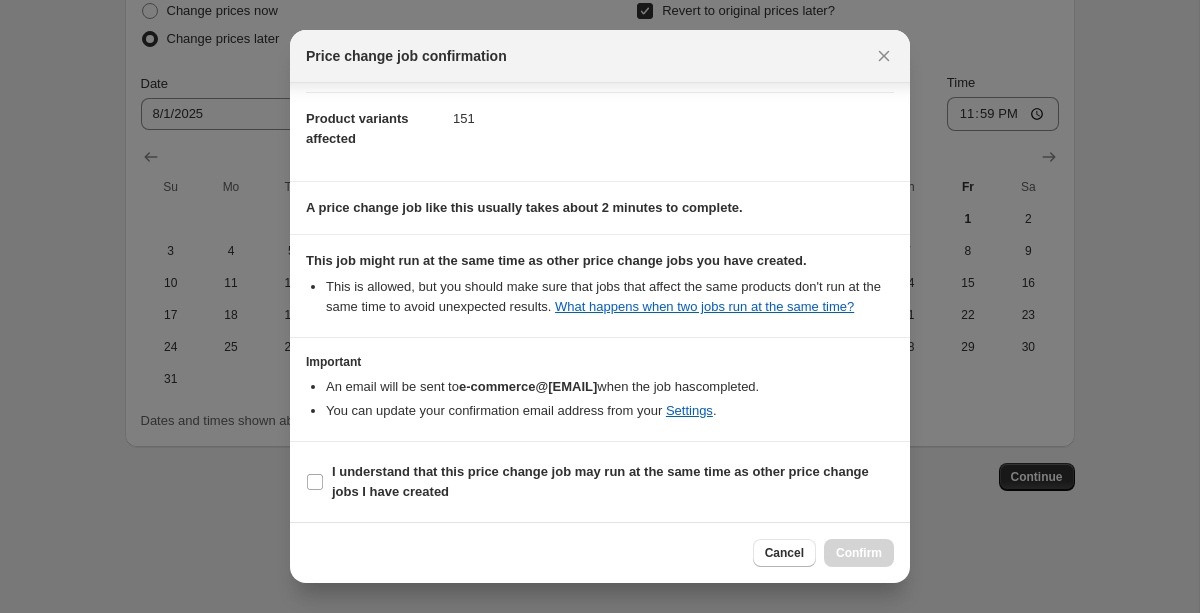 click on "I understand that this price change job may run at the same time as other price change jobs I have created" at bounding box center (600, 482) 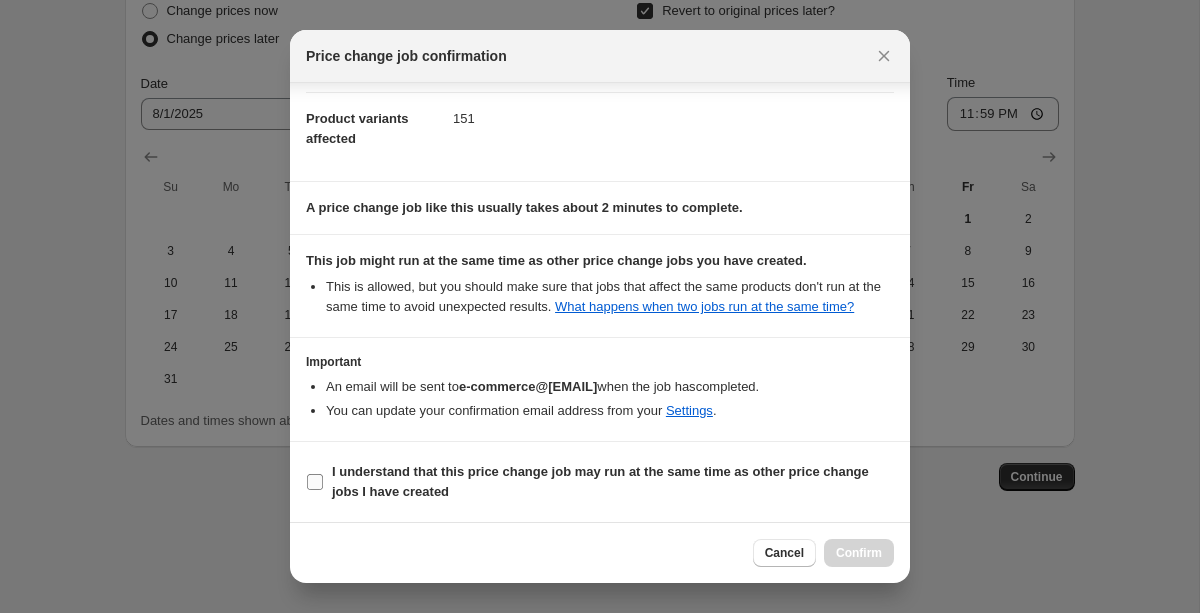 click on "I understand that this price change job may run at the same time as other price change jobs I have created" at bounding box center [315, 482] 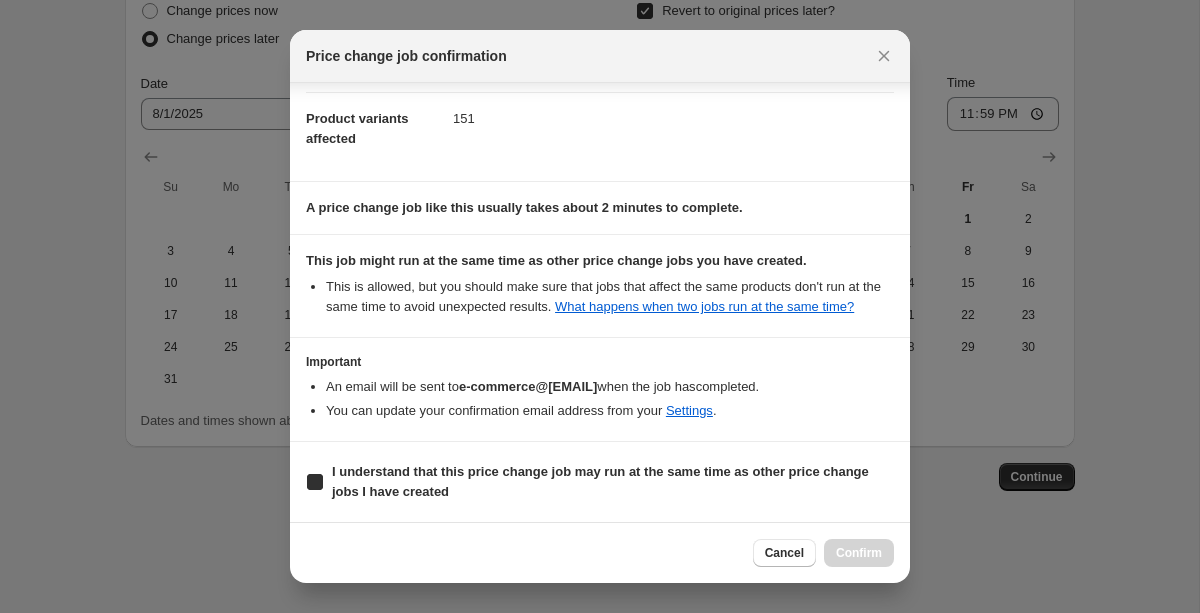 checkbox on "true" 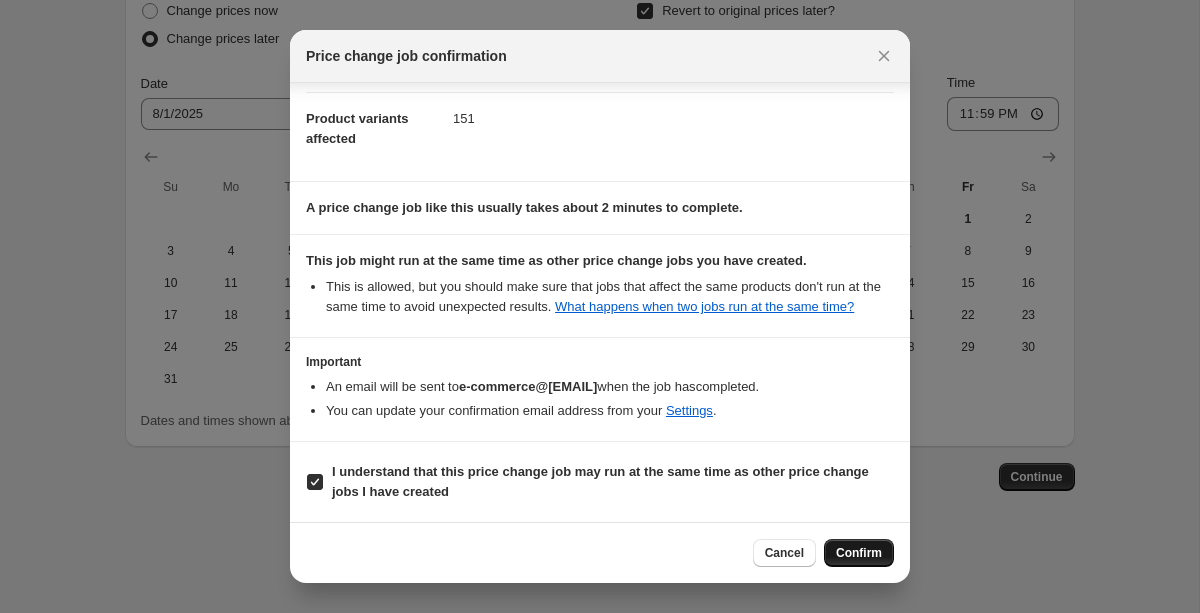 click on "Confirm" at bounding box center (859, 553) 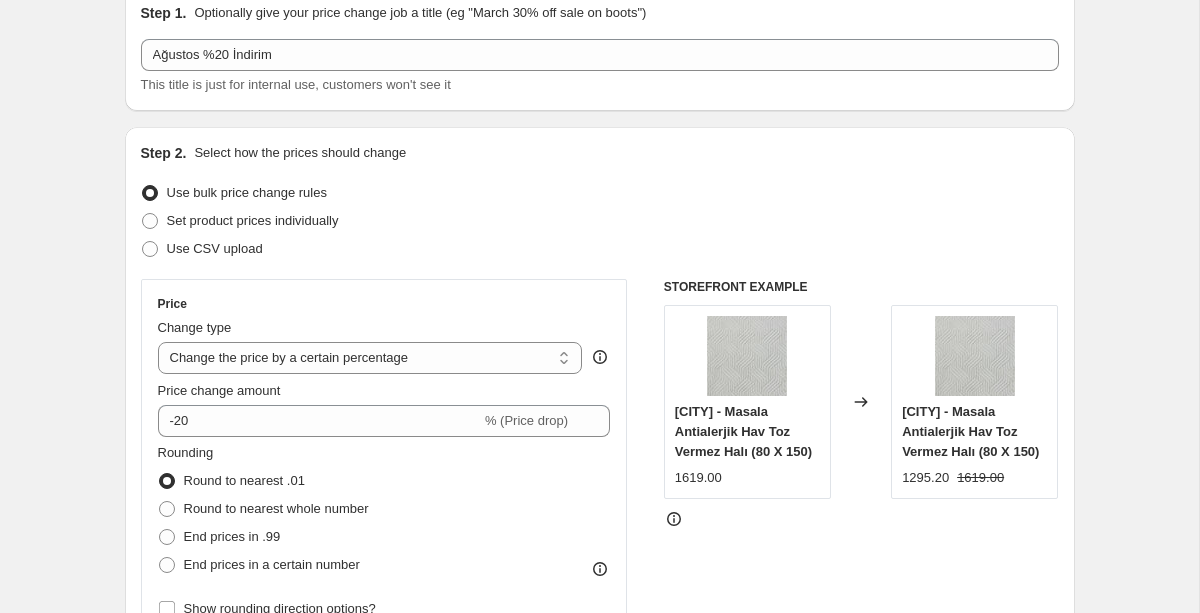 scroll, scrollTop: 0, scrollLeft: 0, axis: both 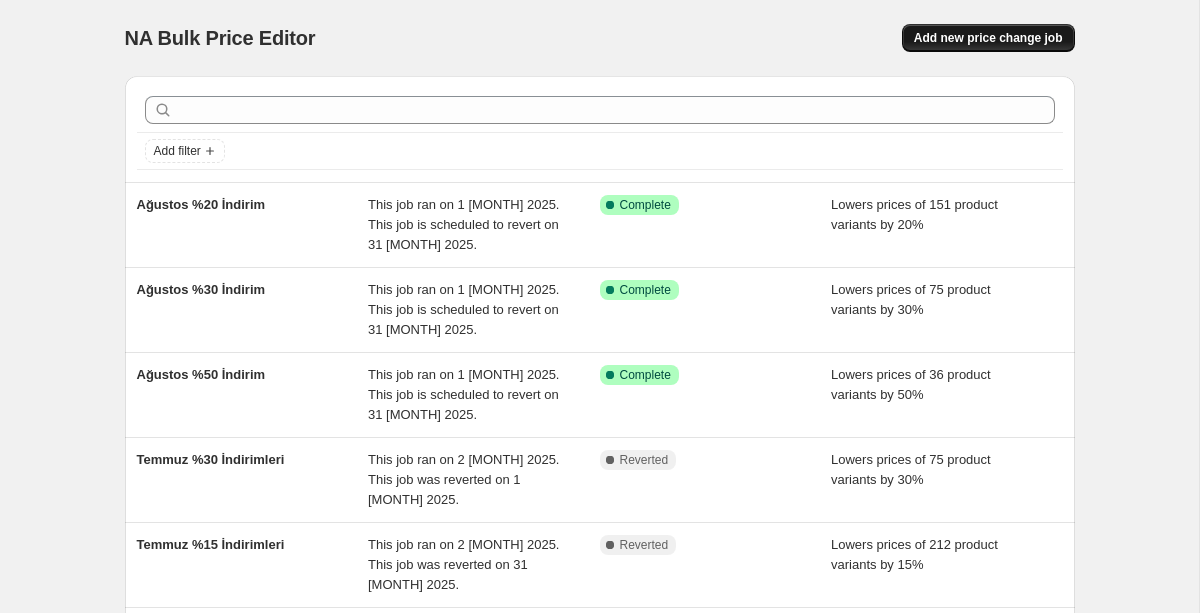 click on "Add new price change job" at bounding box center (988, 38) 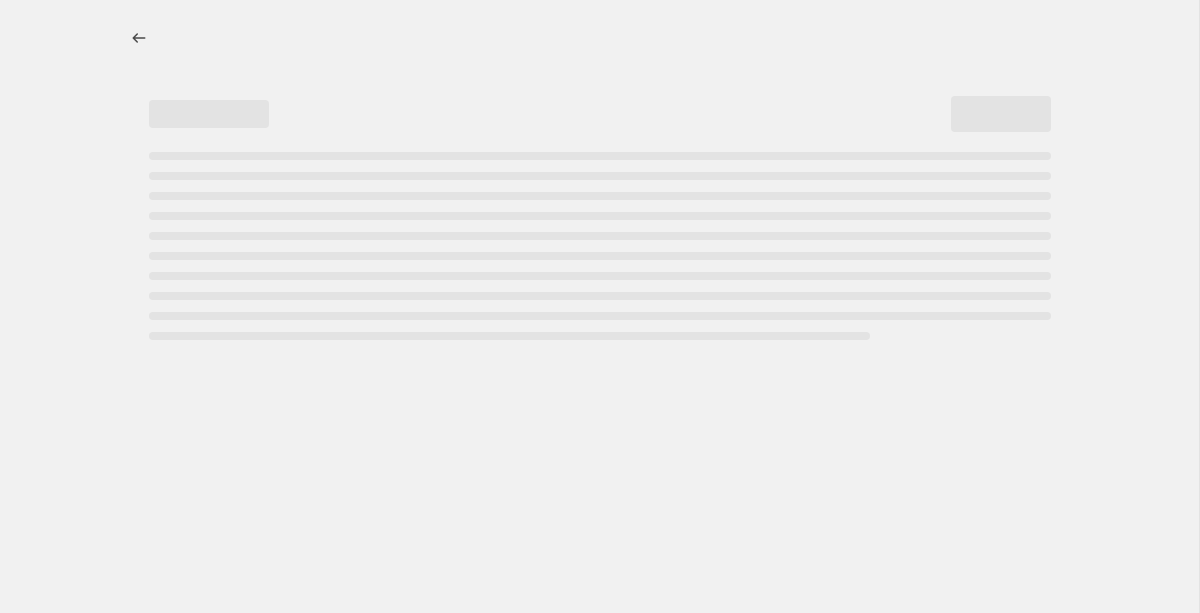 select on "percentage" 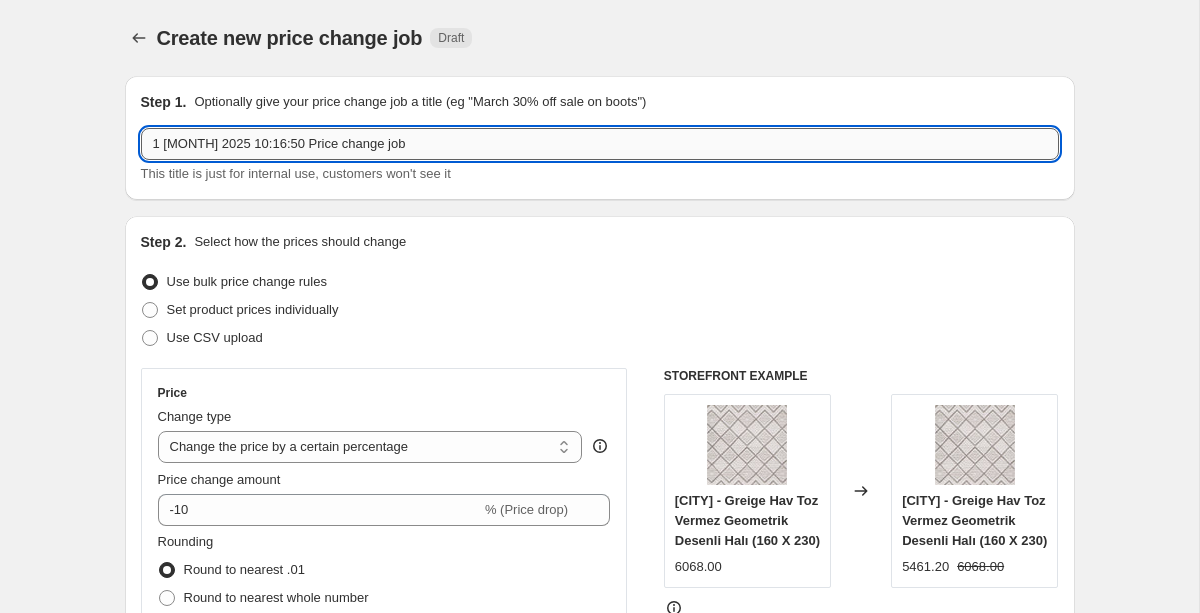 click on "1 [MONTH] 2025 10:16:50 Price change job" at bounding box center [600, 144] 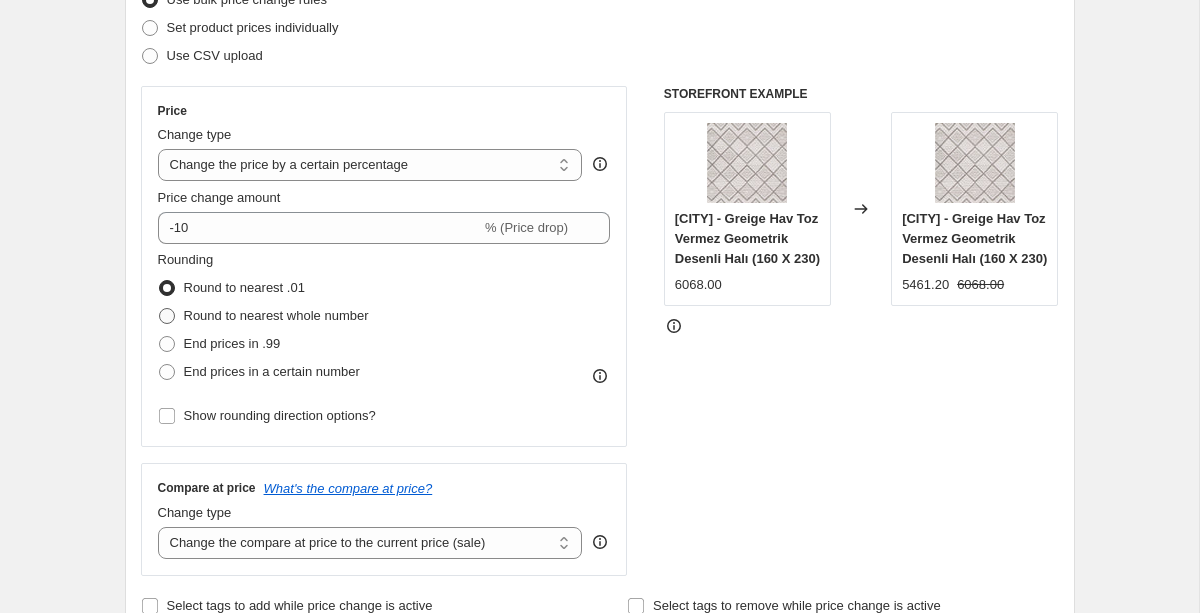 scroll, scrollTop: 289, scrollLeft: 0, axis: vertical 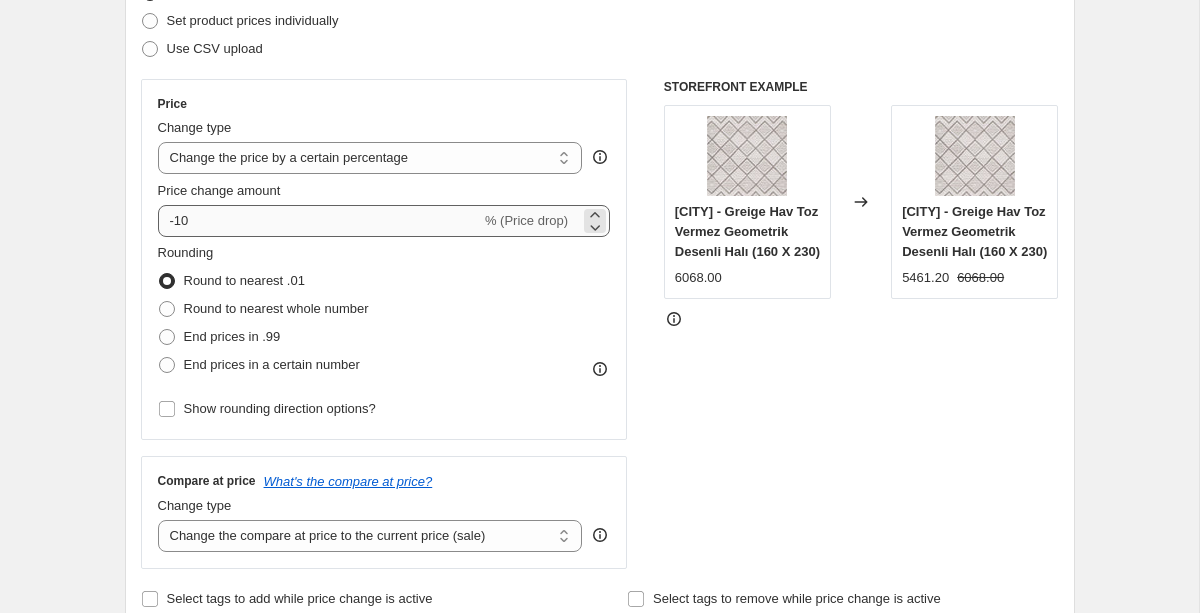type on "Ağustos %15 İndirimleri" 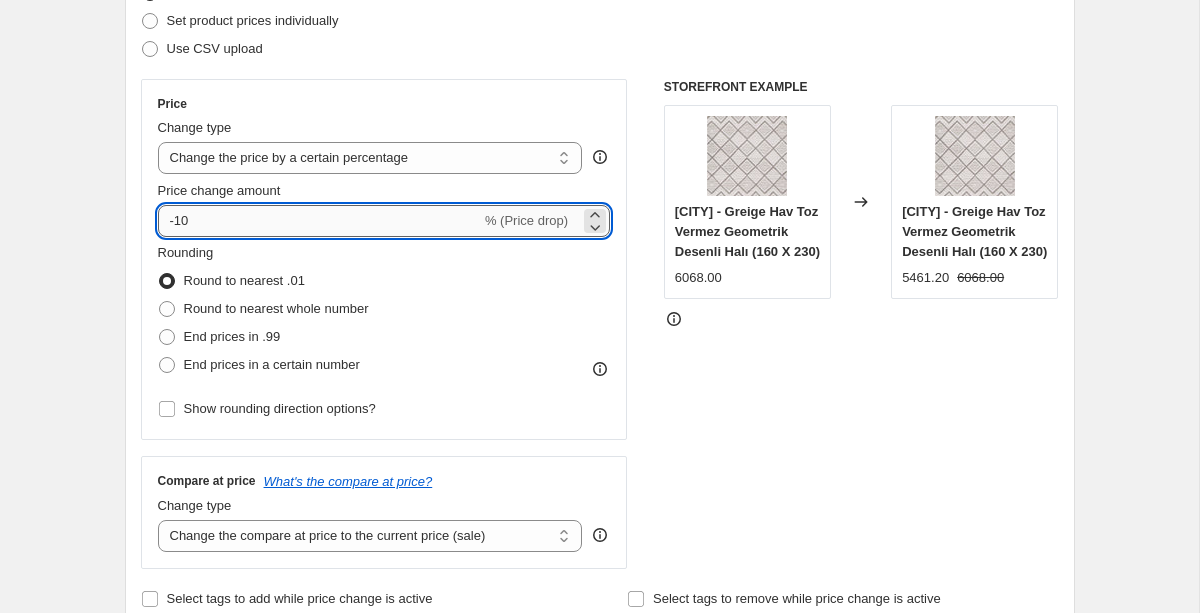 click on "-10" at bounding box center (319, 221) 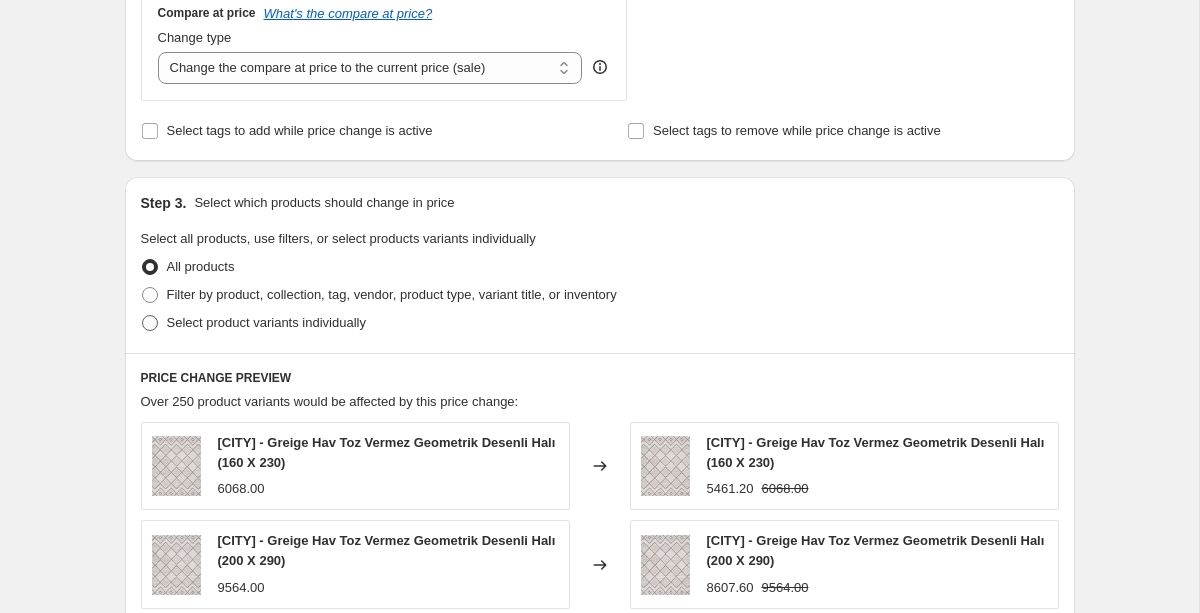 scroll, scrollTop: 760, scrollLeft: 0, axis: vertical 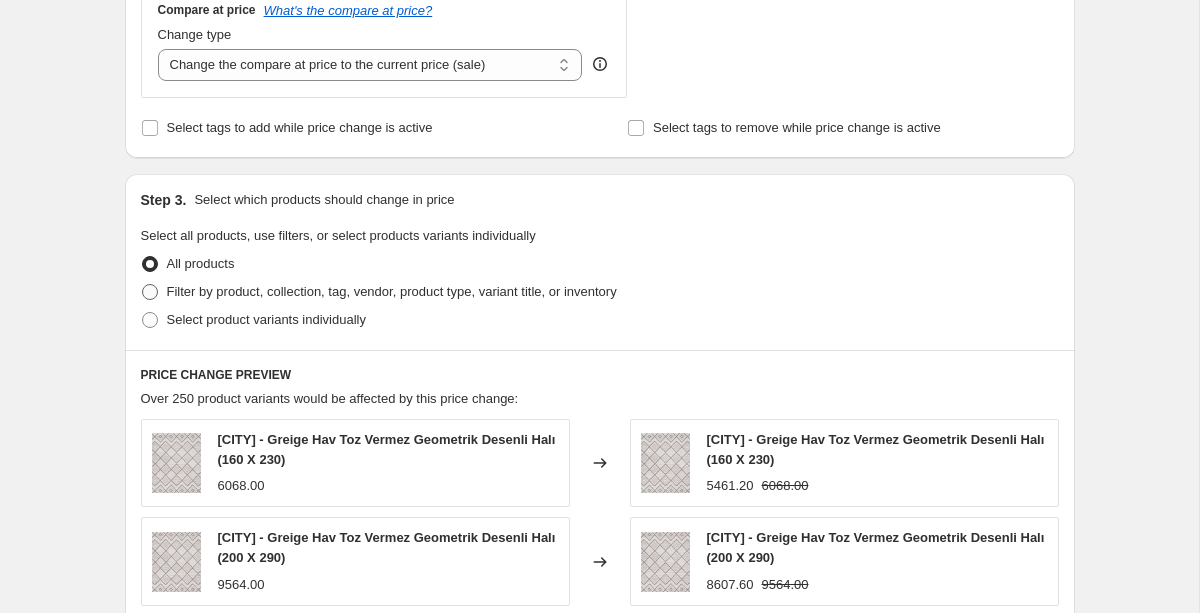 type on "-15" 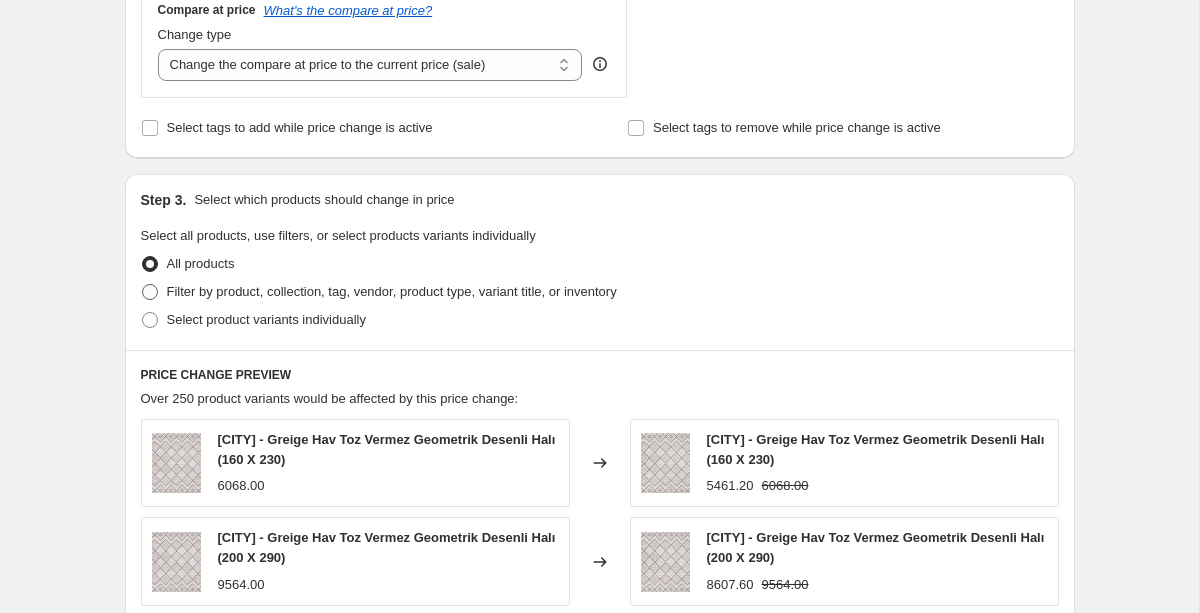 radio on "true" 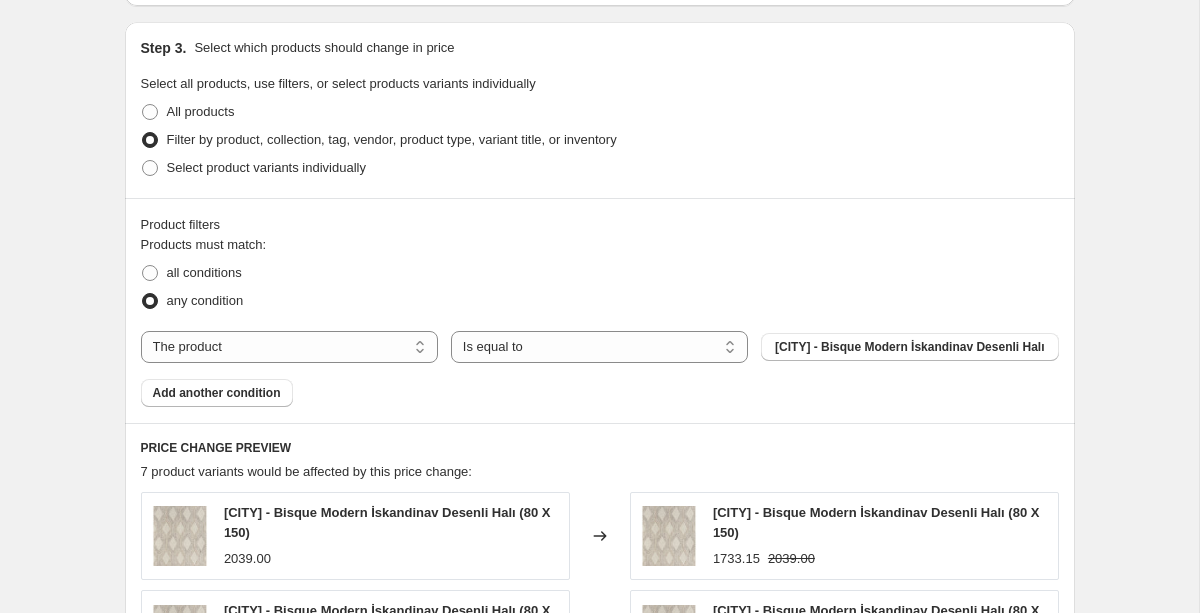 scroll, scrollTop: 958, scrollLeft: 0, axis: vertical 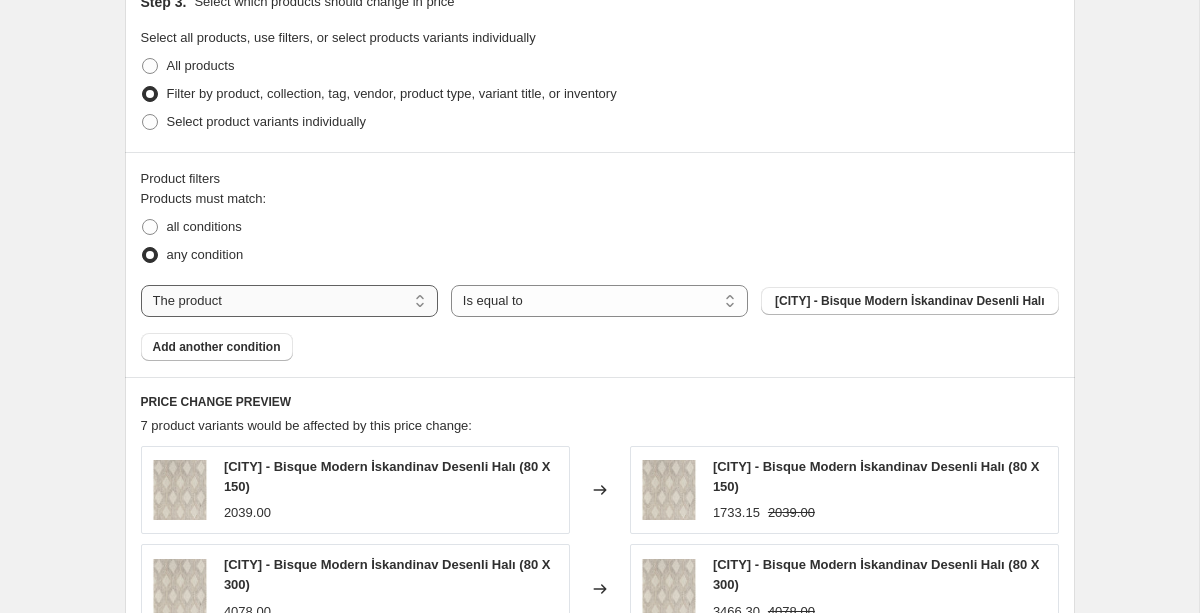 click on "The product The product's collection The product's tag The product's vendor The product's status The variant's title Inventory quantity" at bounding box center [289, 301] 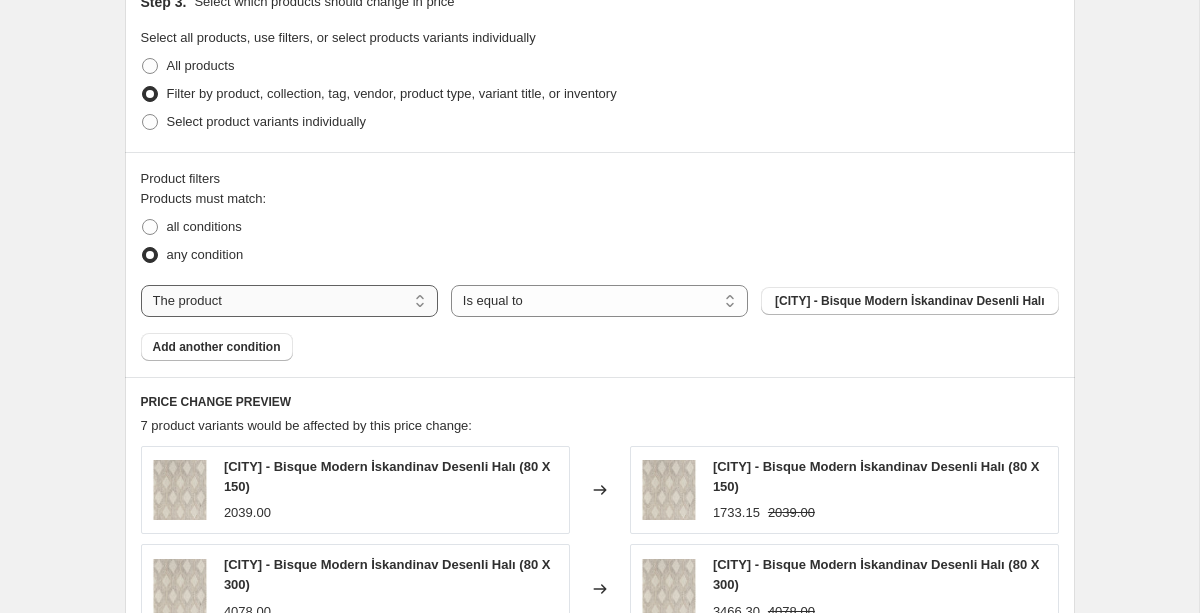 select on "collection" 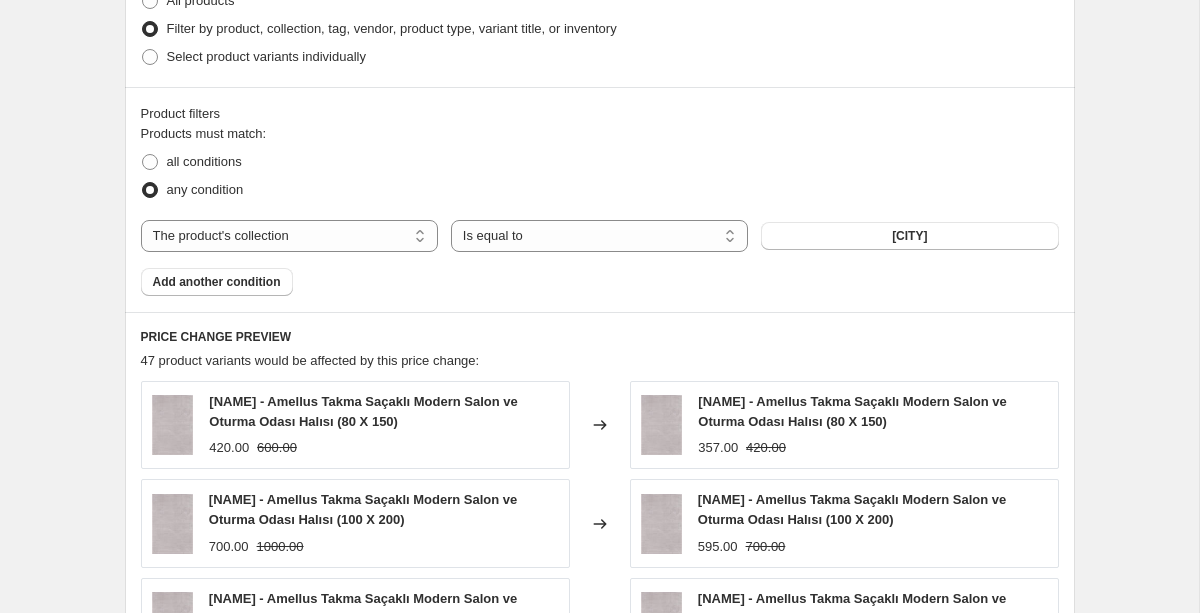 scroll, scrollTop: 1029, scrollLeft: 0, axis: vertical 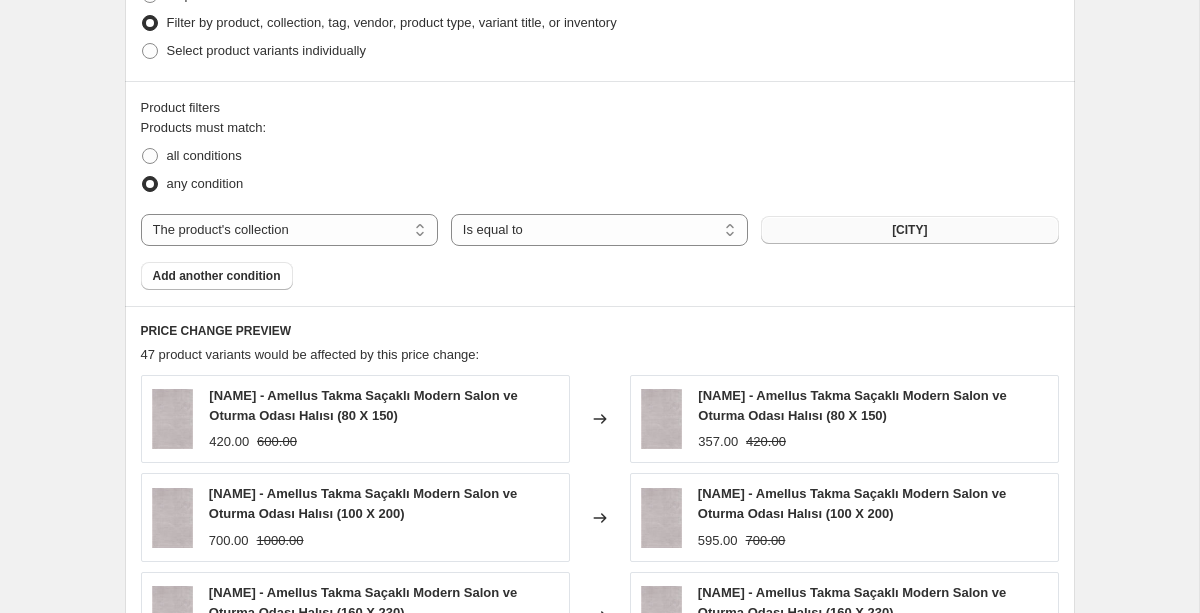 click on "[CITY]" at bounding box center [909, 230] 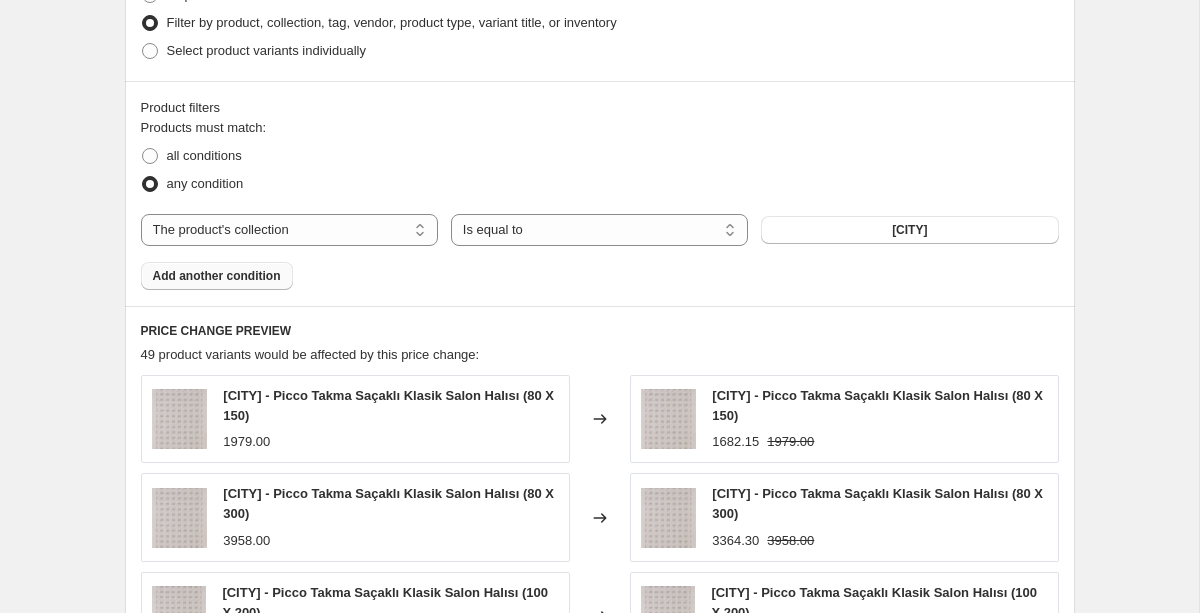 click on "Add another condition" at bounding box center (217, 276) 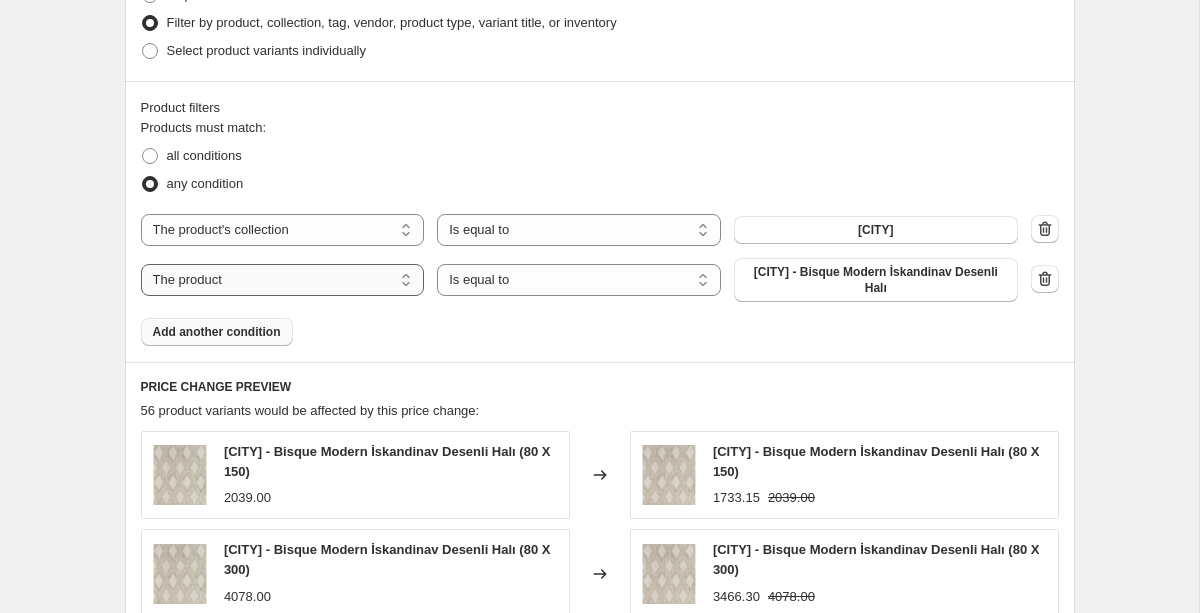 click on "The product The product's collection The product's tag The product's vendor The product's status The variant's title Inventory quantity" at bounding box center (283, 280) 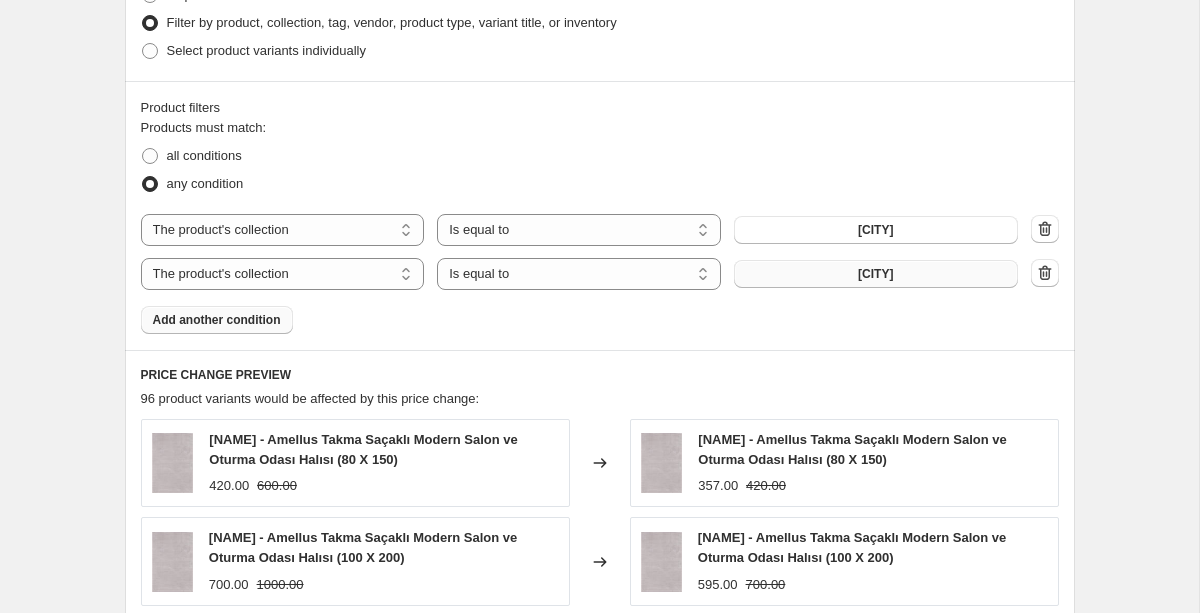 click on "[CITY]" at bounding box center (876, 274) 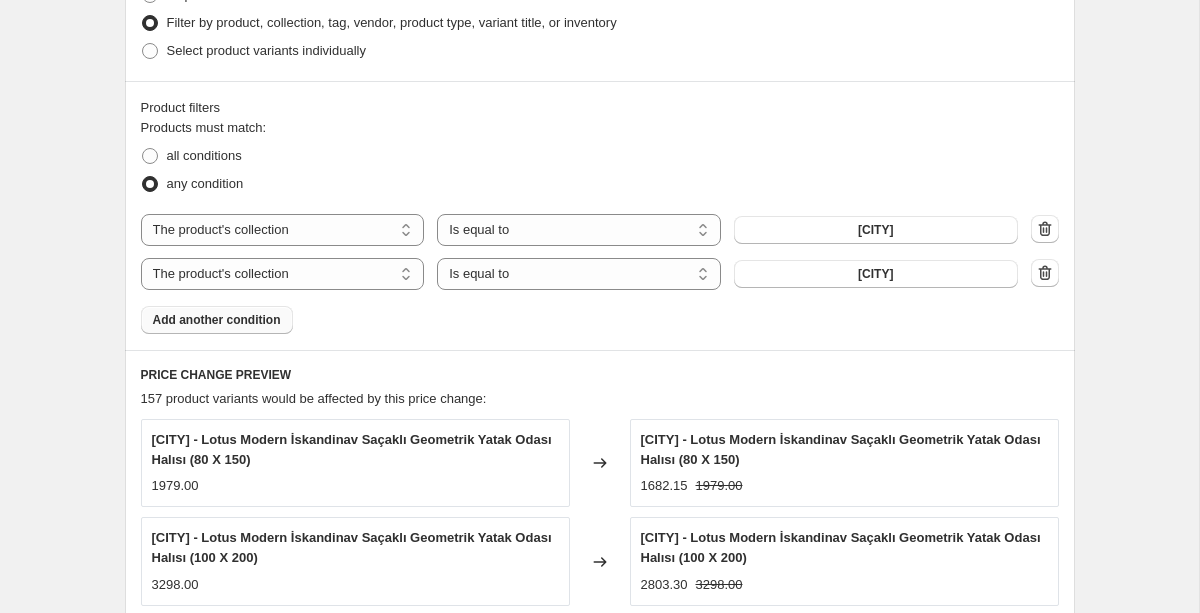 click on "Add another condition" at bounding box center (217, 320) 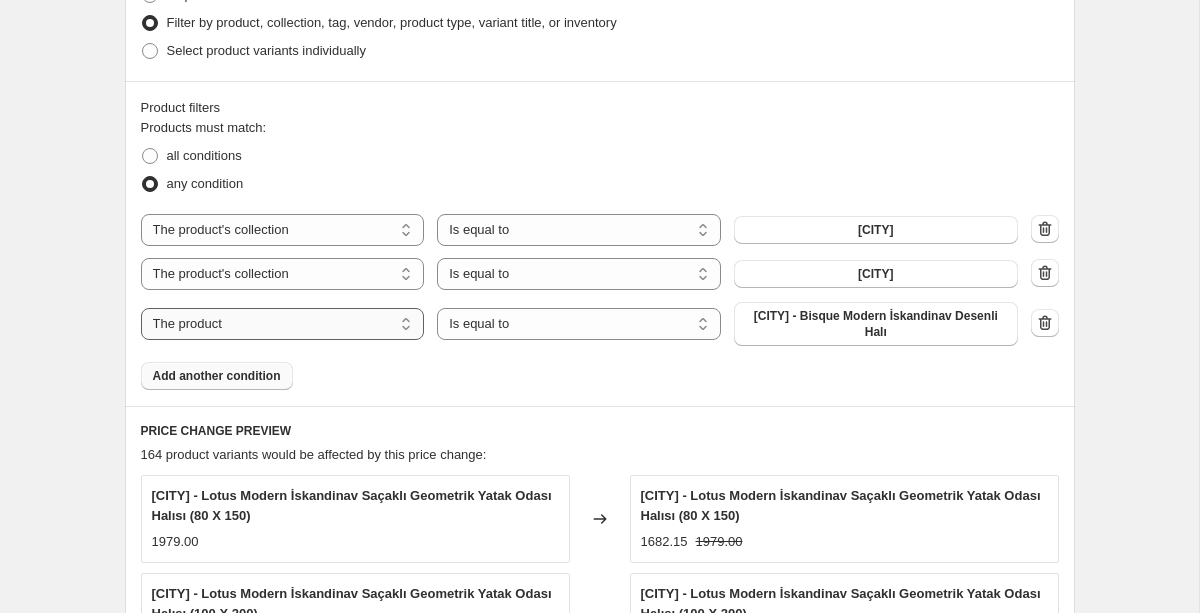 click on "The product The product's collection The product's tag The product's vendor The product's status The variant's title Inventory quantity" at bounding box center (283, 324) 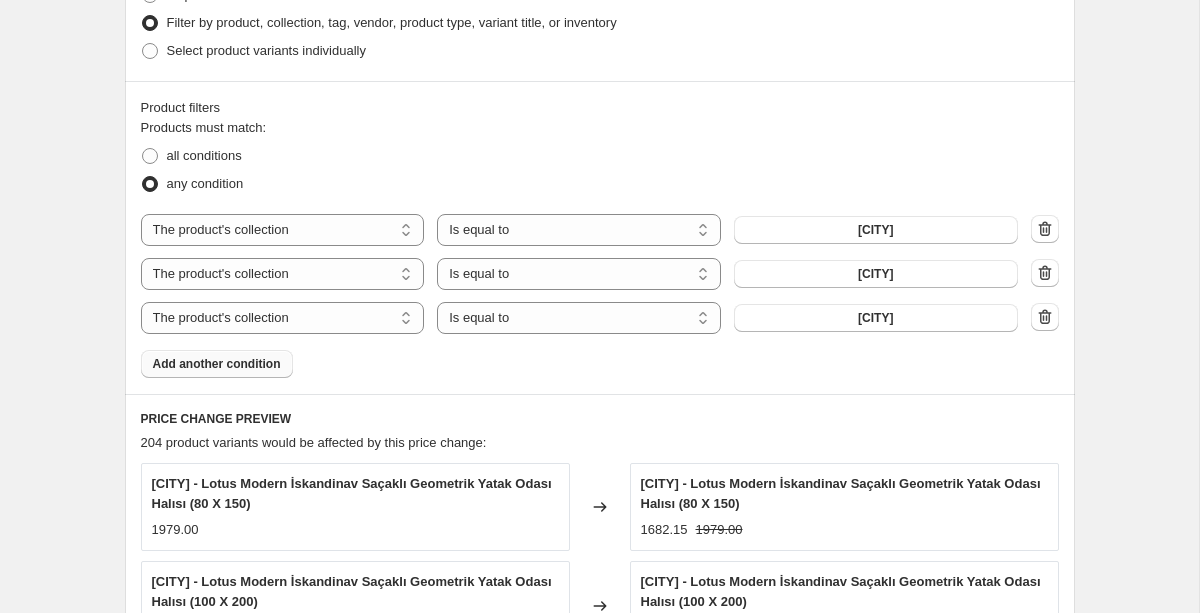click on "Products must match: all conditions any condition The product The product's collection The product's tag The product's vendor The product's status The variant's title Inventory quantity The product's collection Is equal to Is not equal to Is equal to [CITY] The product The product's collection The product's tag The product's vendor The product's status The variant's title Inventory quantity The product's collection Is equal to Is not equal to Is equal to [CITY] The product The product's collection The product's tag The product's vendor The product's status The variant's title Inventory quantity The product's collection Is equal to Is not equal to Is equal to [CITY] Add another condition" at bounding box center (600, 248) 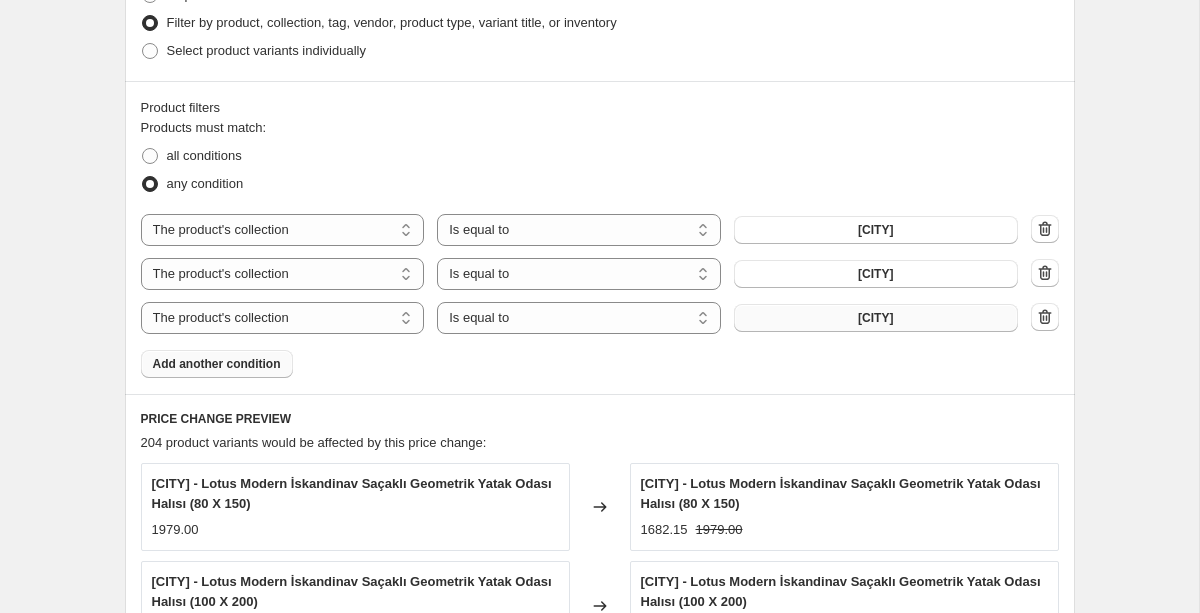 click on "[CITY]" at bounding box center [875, 318] 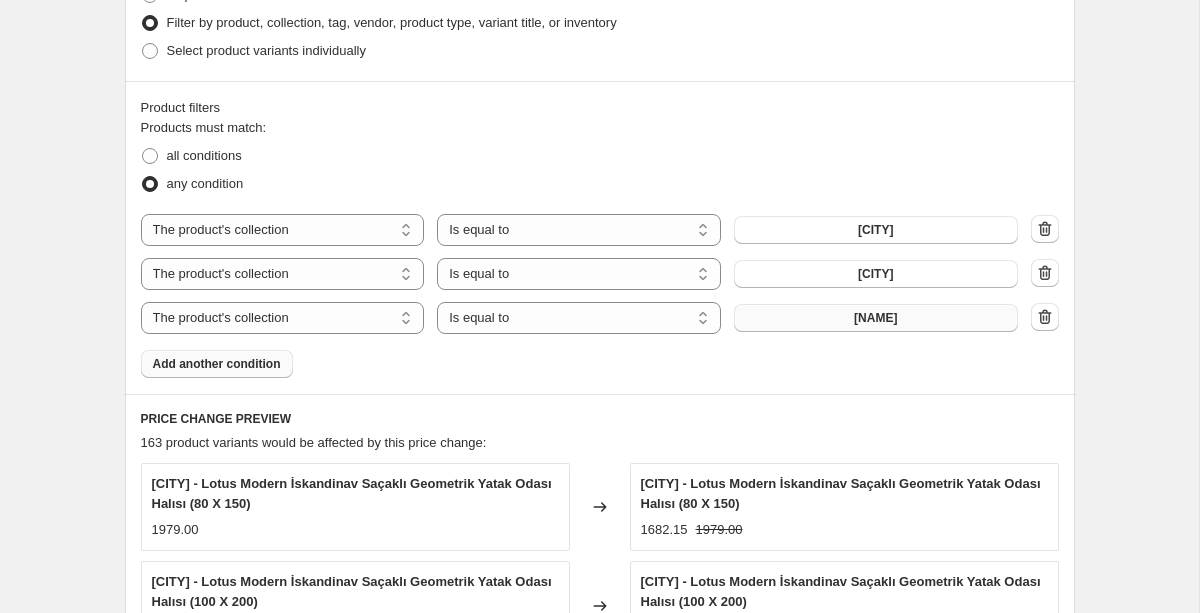 click on "Add another condition" at bounding box center (217, 364) 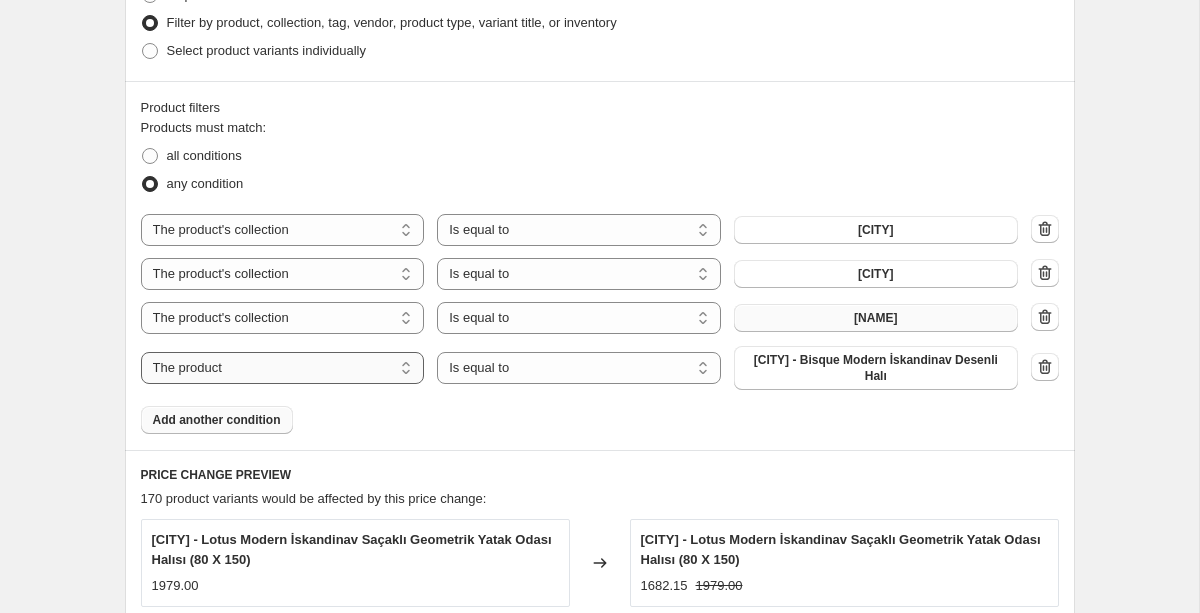 click on "The product The product's collection The product's tag The product's vendor The product's status The variant's title Inventory quantity" at bounding box center [283, 368] 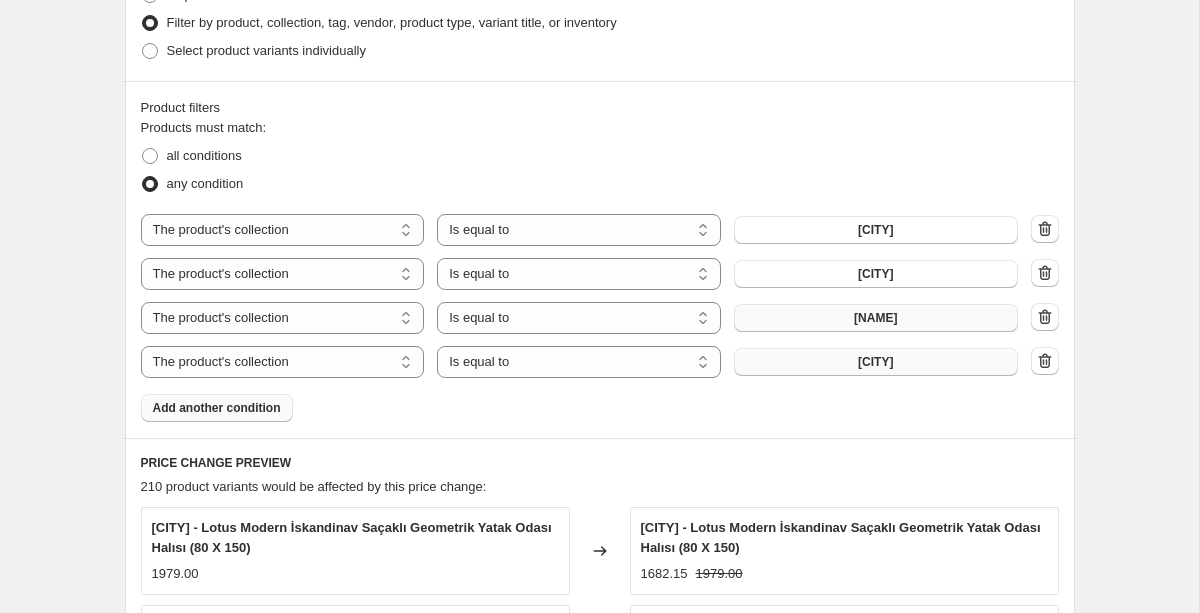 click on "[CITY]" at bounding box center (875, 362) 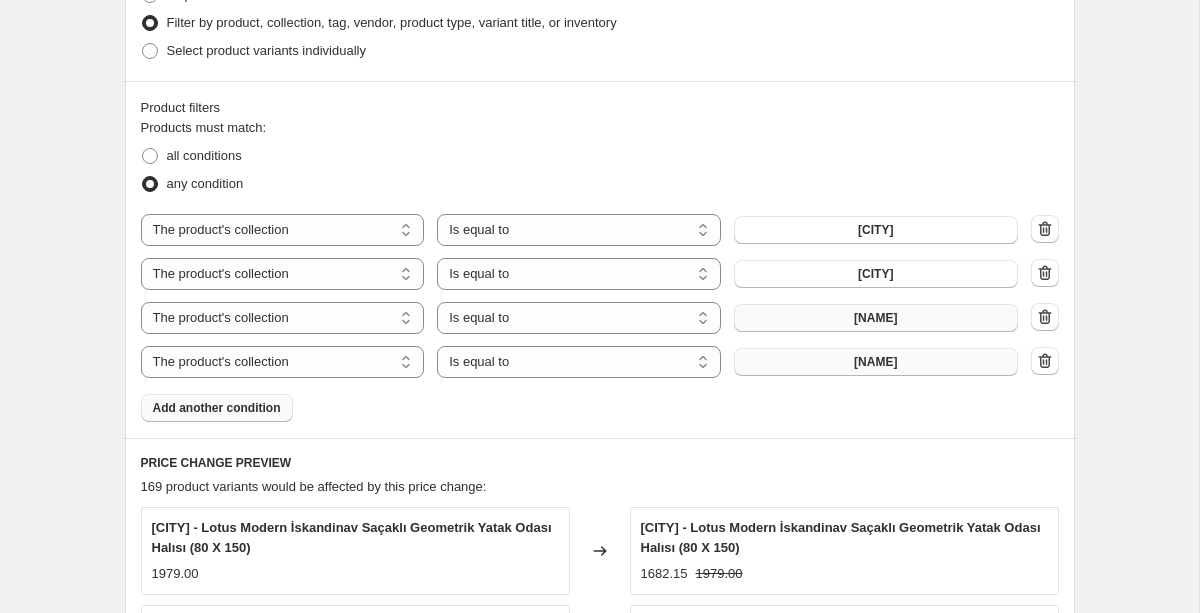 click on "Add another condition" at bounding box center [217, 408] 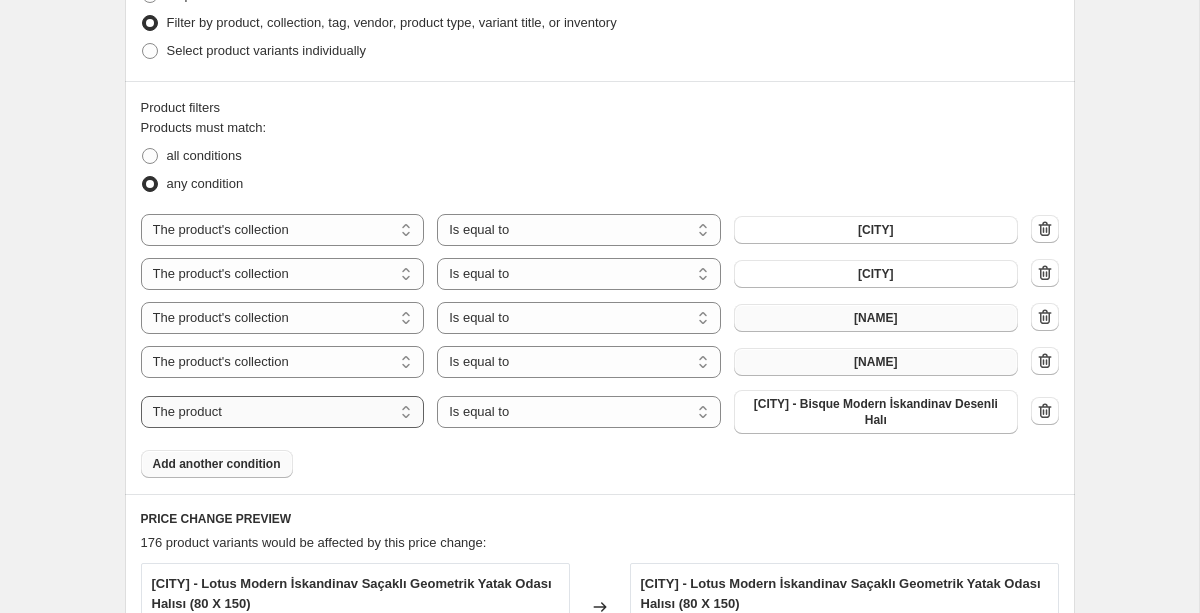 click on "The product The product's collection The product's tag The product's vendor The product's status The variant's title Inventory quantity" at bounding box center (283, 412) 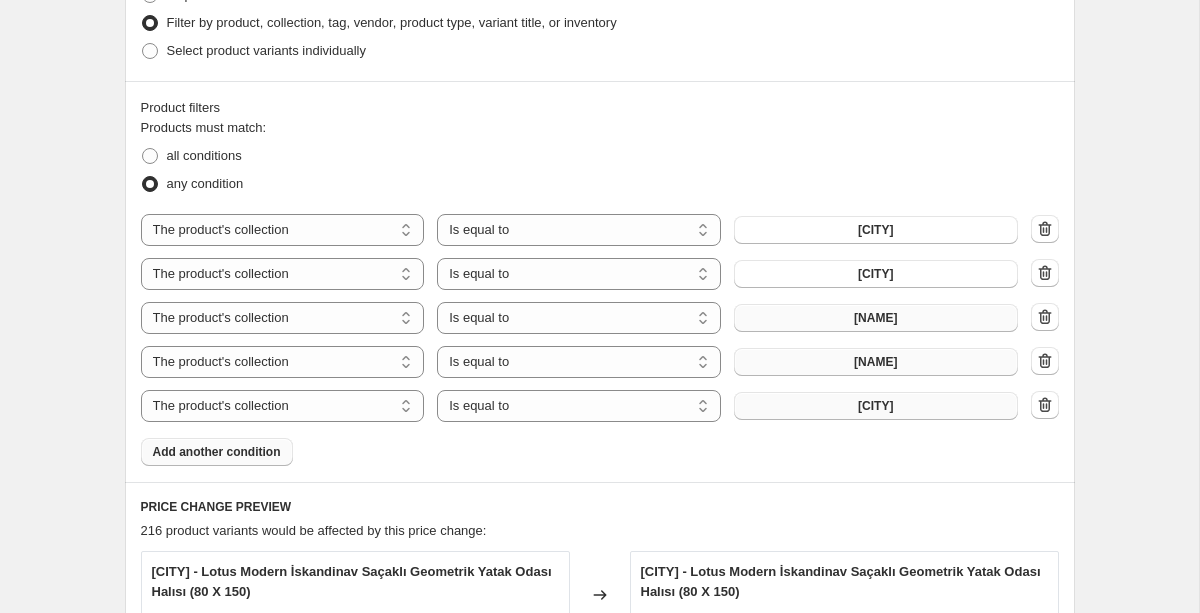click on "[CITY]" at bounding box center [876, 406] 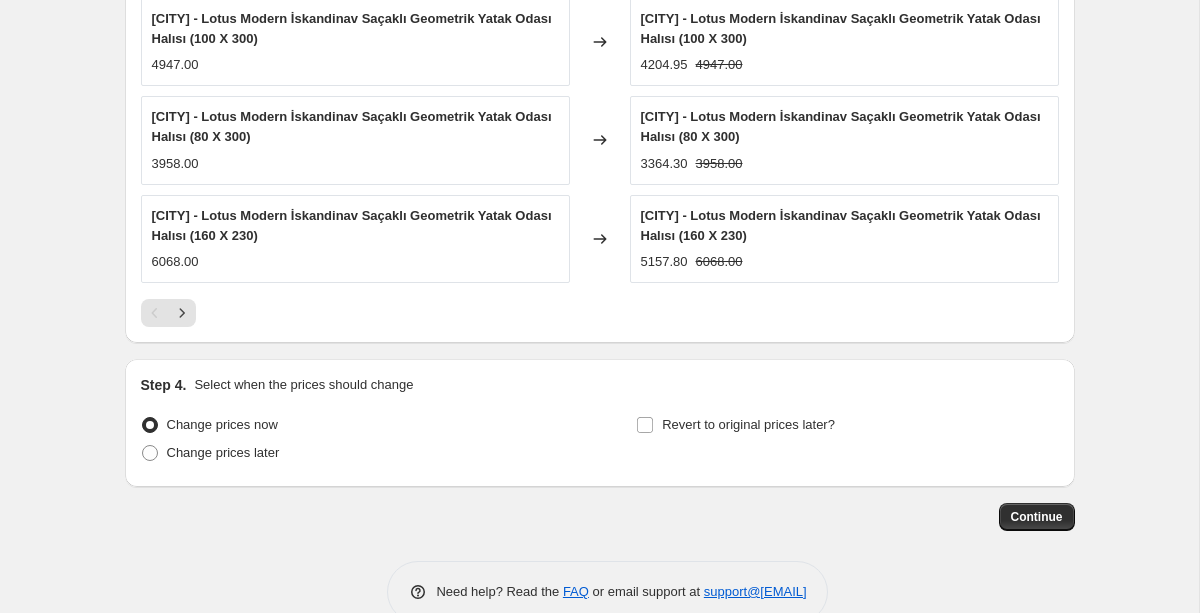 scroll, scrollTop: 1819, scrollLeft: 0, axis: vertical 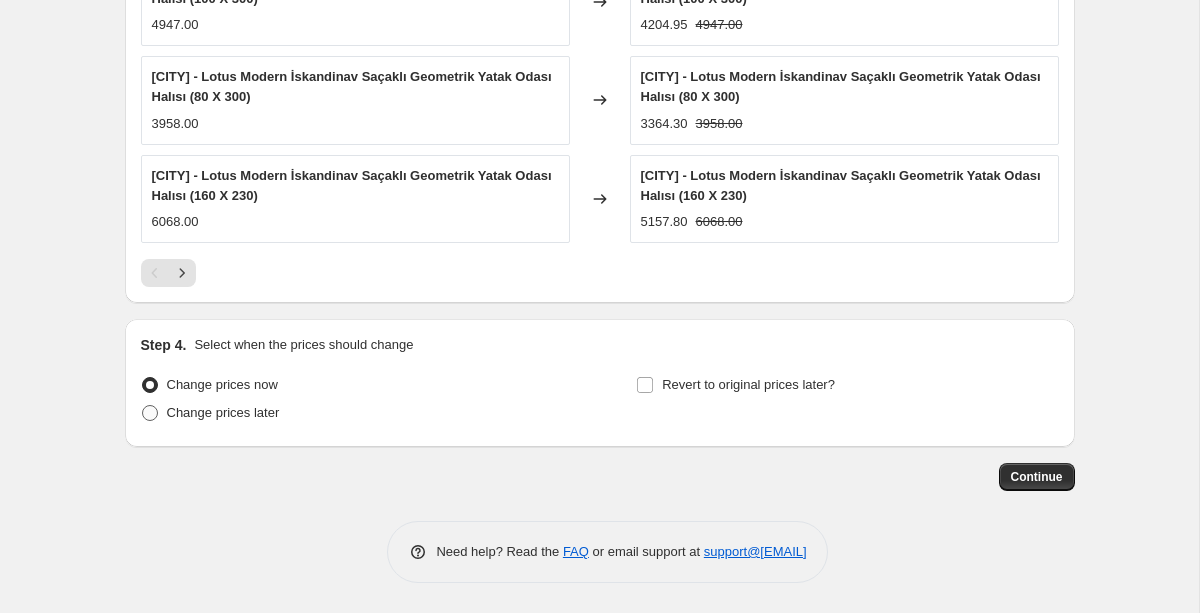 click on "Change prices later" at bounding box center [223, 412] 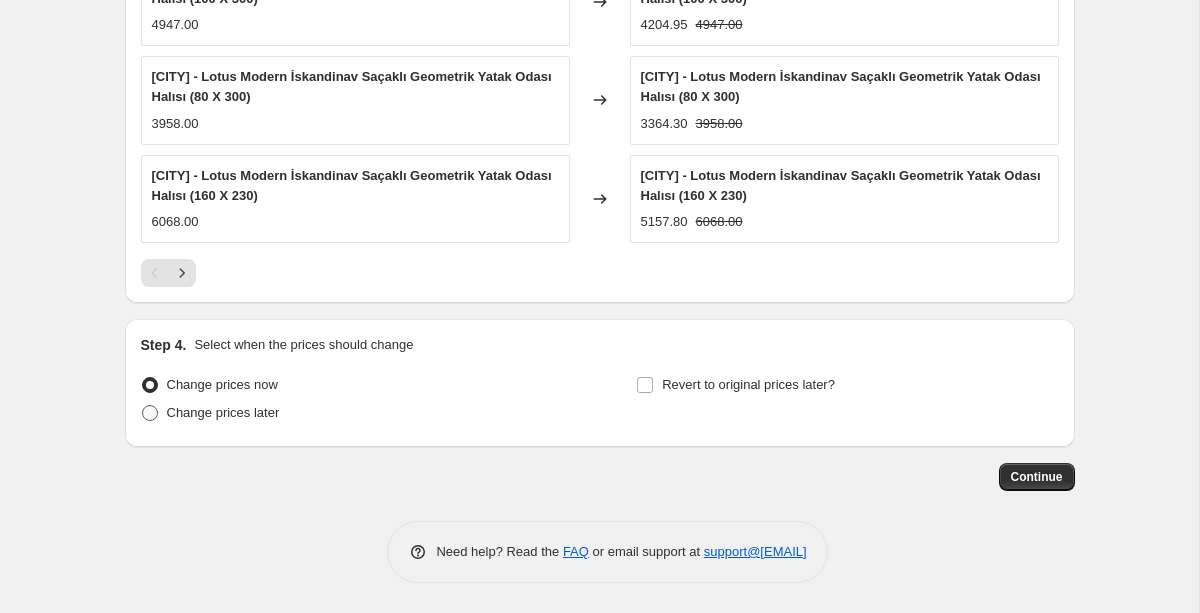 radio on "true" 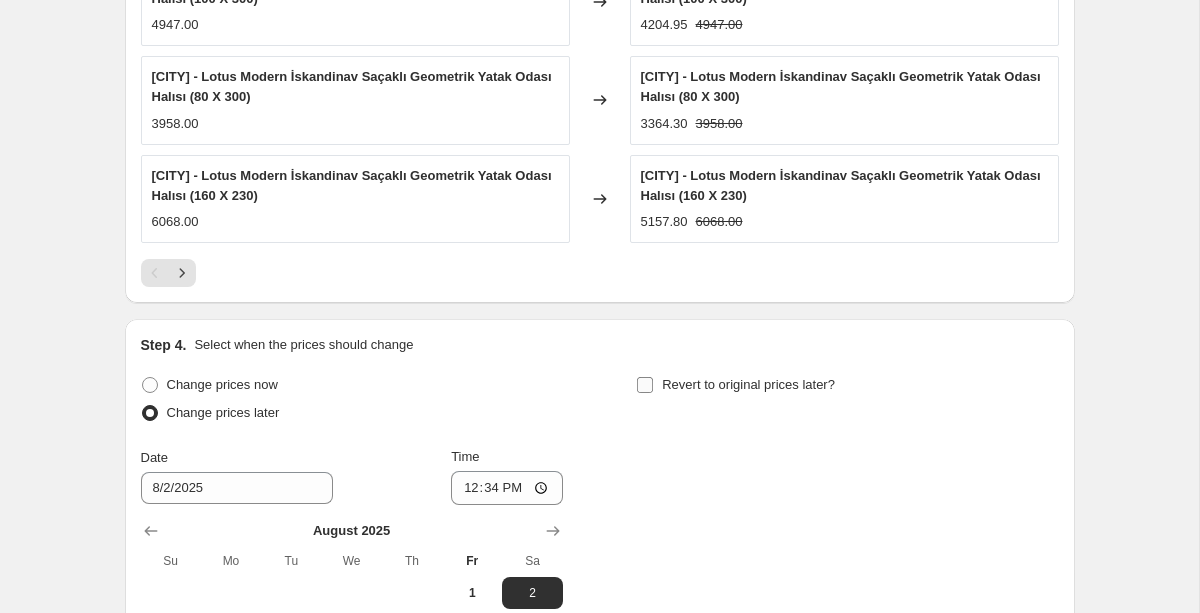 click on "Revert to original prices later?" at bounding box center (748, 384) 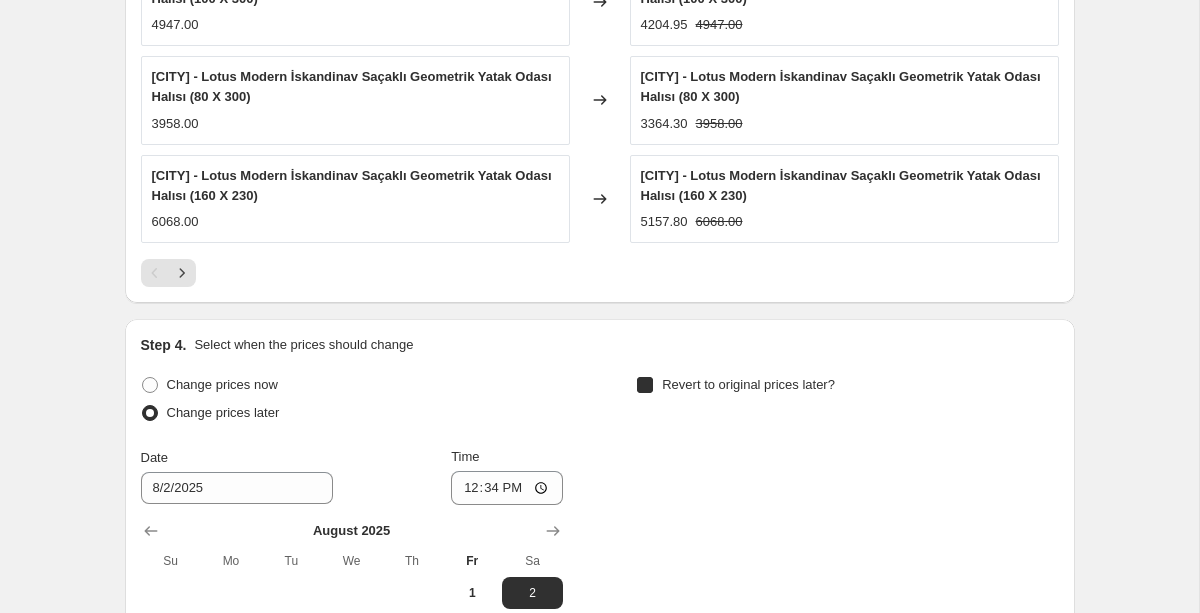 checkbox on "true" 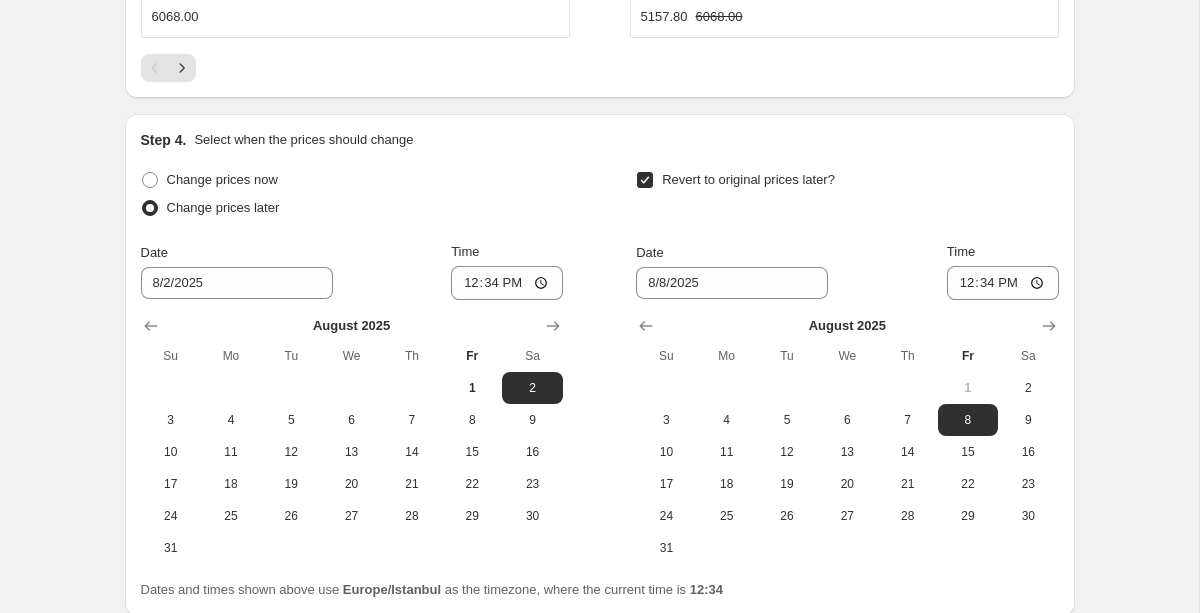 scroll, scrollTop: 2026, scrollLeft: 0, axis: vertical 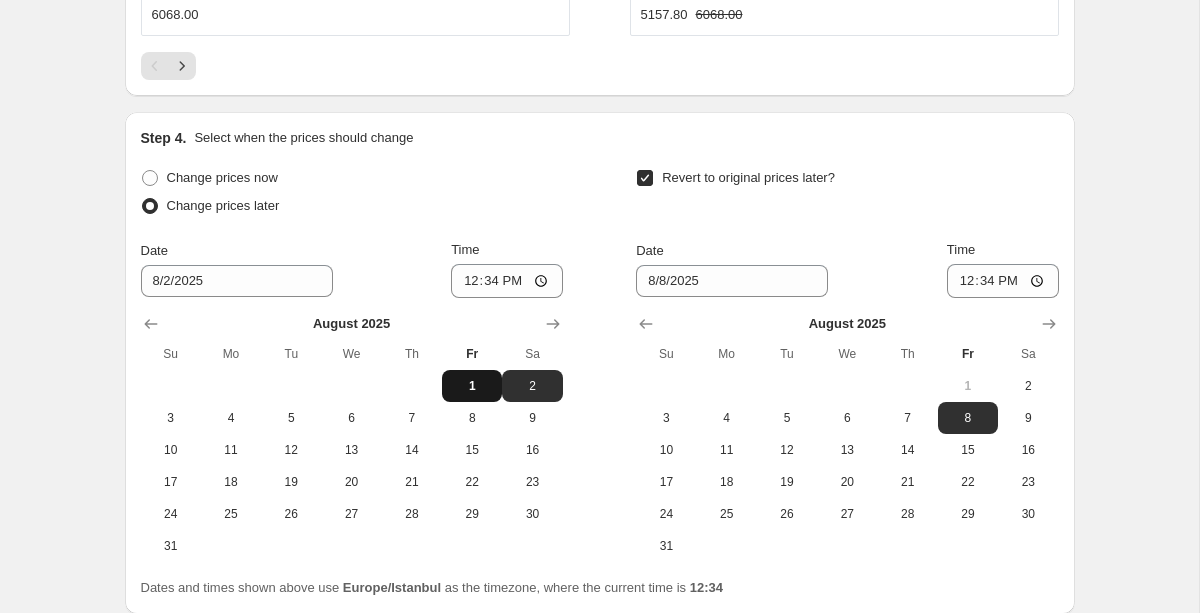 click on "1" at bounding box center (472, 386) 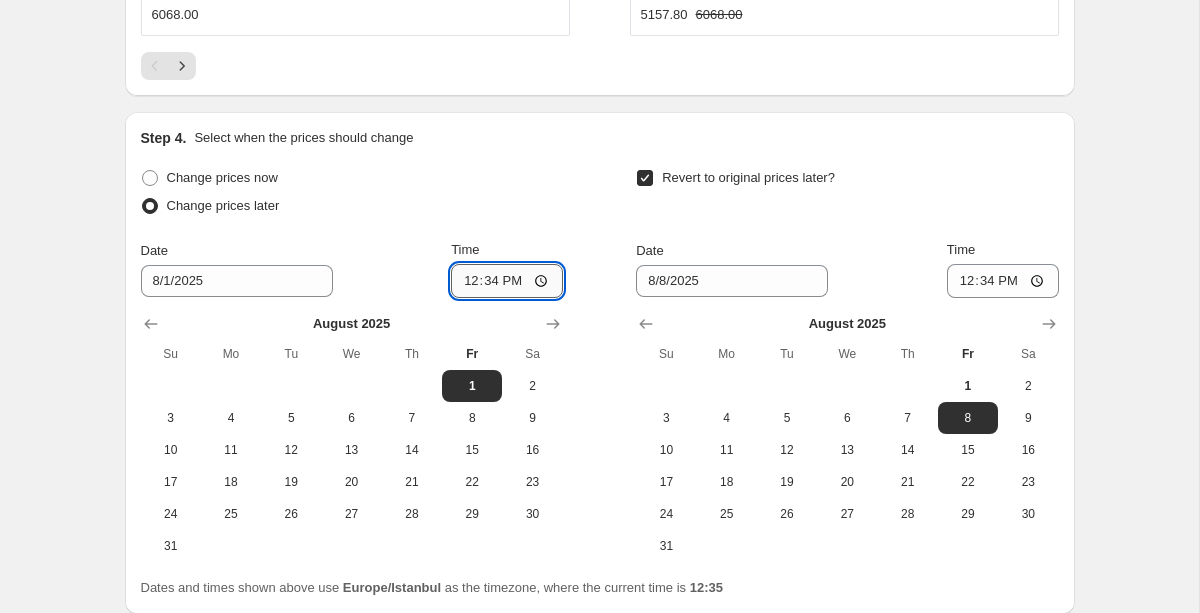 click on "12:34" at bounding box center (507, 281) 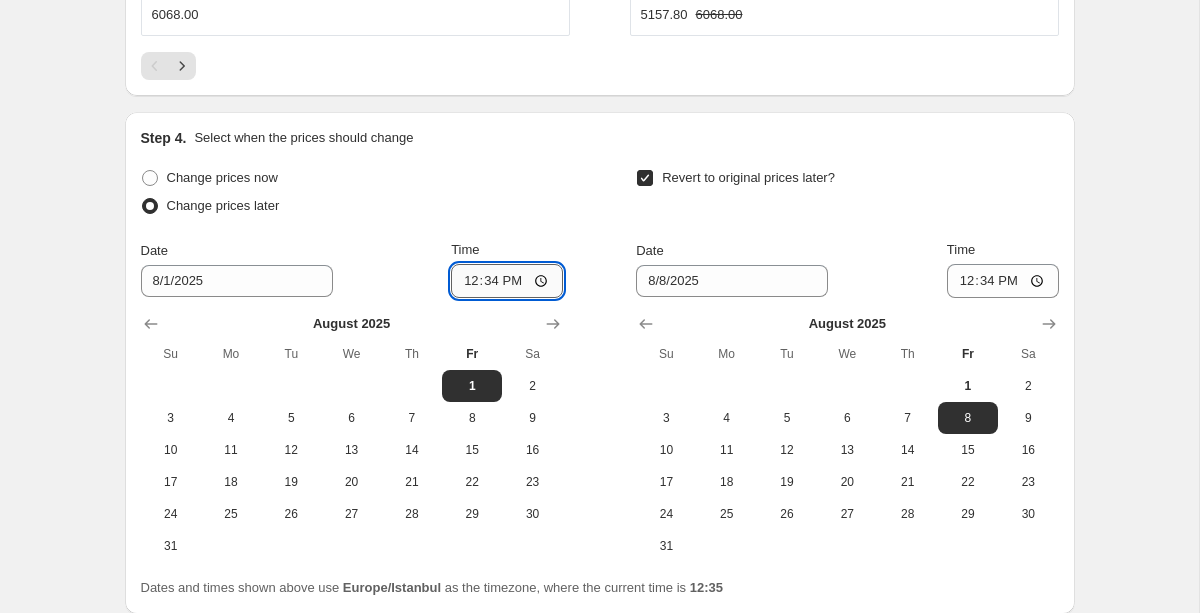 click on "12:34" at bounding box center (507, 281) 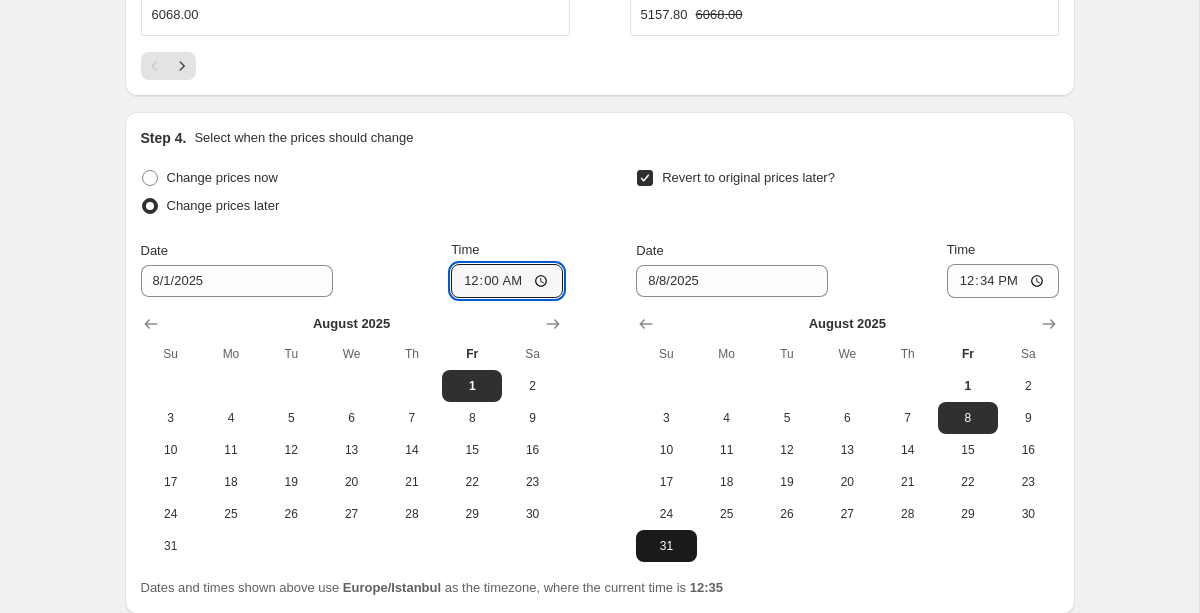 type on "00:00" 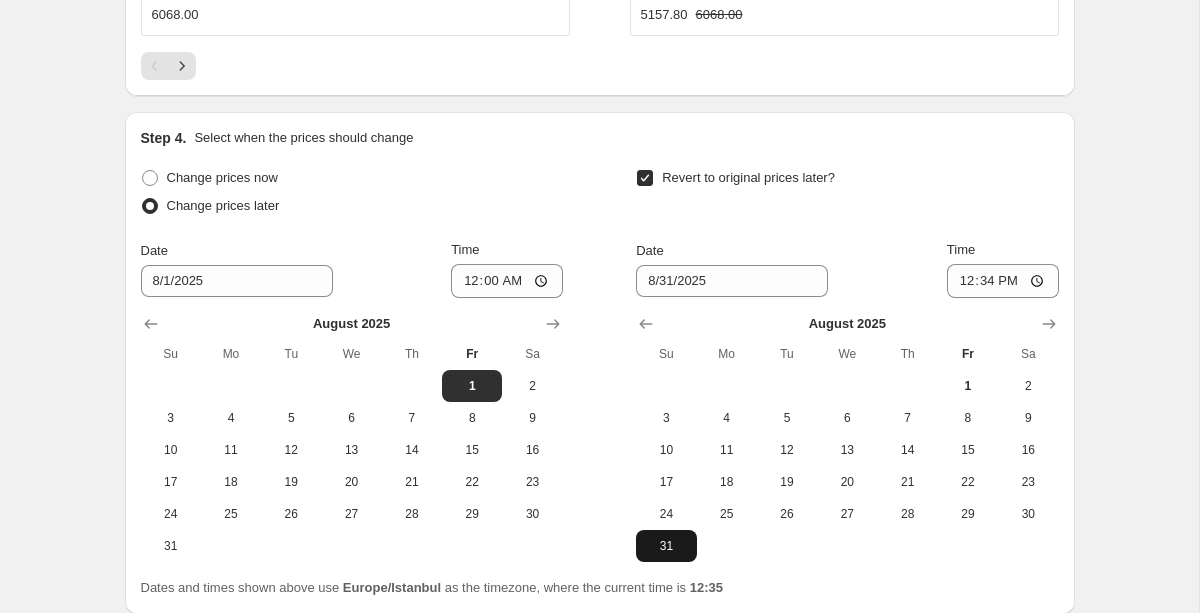 click on "31" at bounding box center [666, 546] 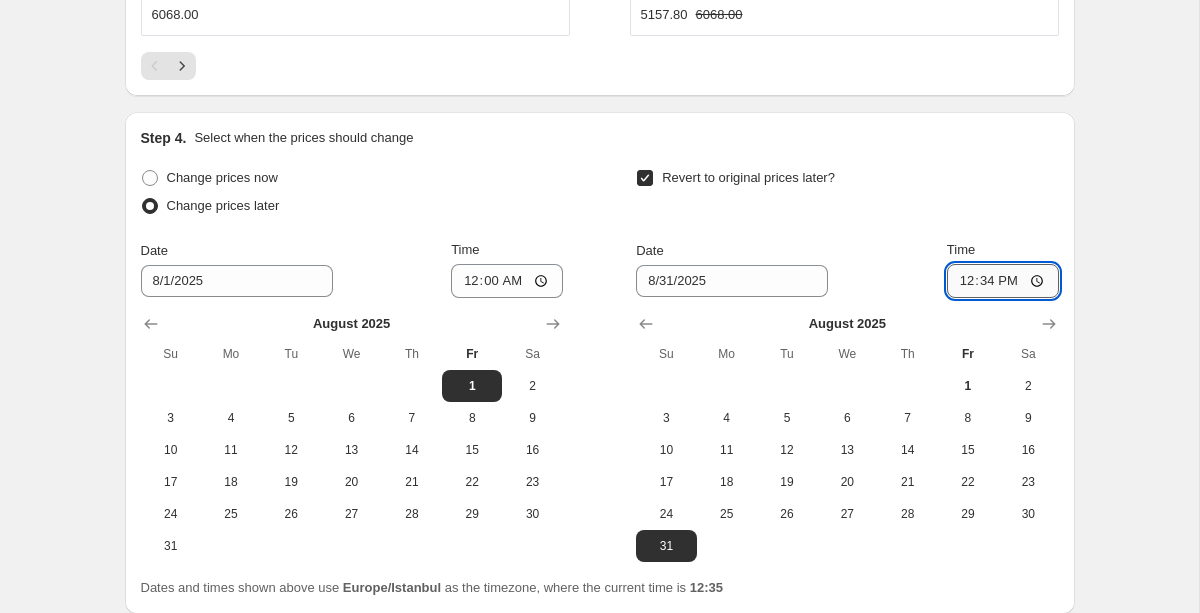 click on "12:34" at bounding box center (1003, 281) 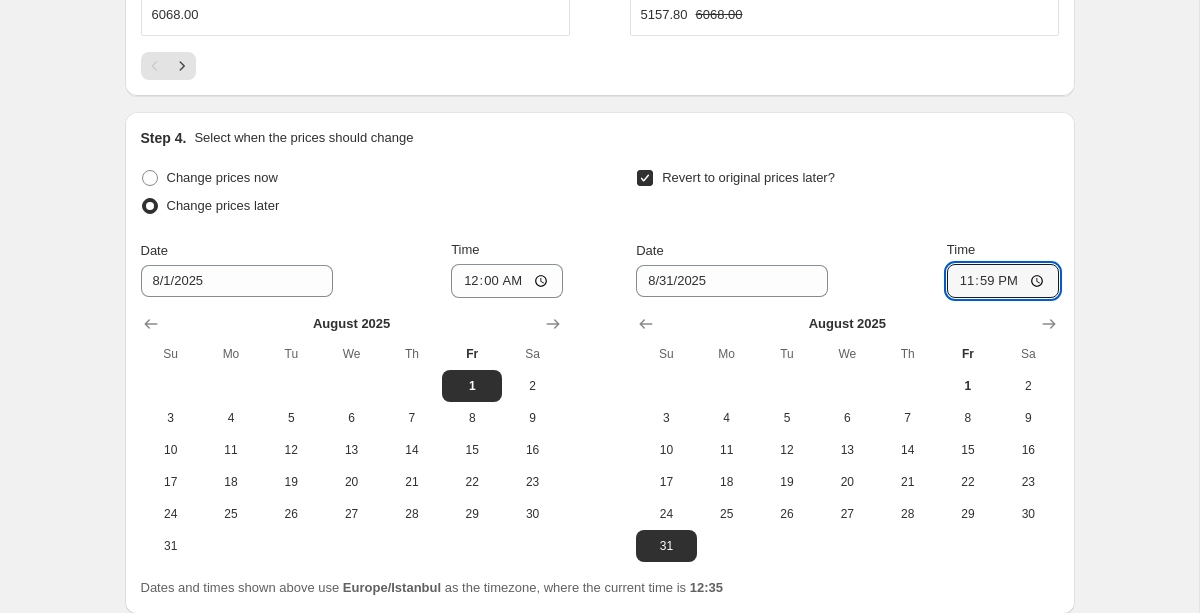 type on "23:59" 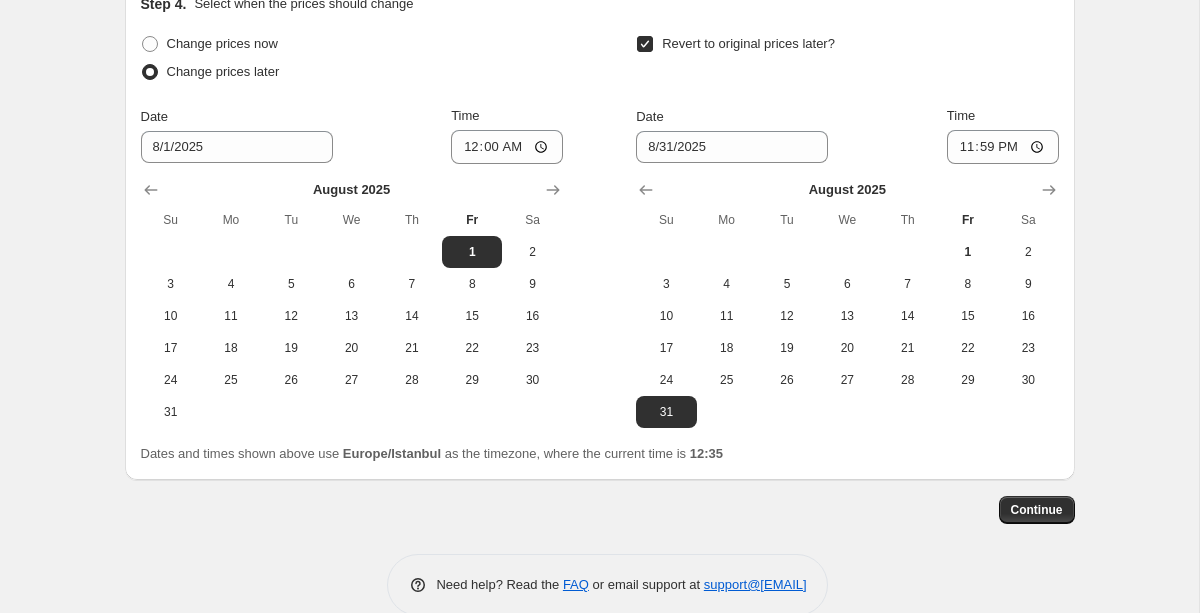 scroll, scrollTop: 2193, scrollLeft: 0, axis: vertical 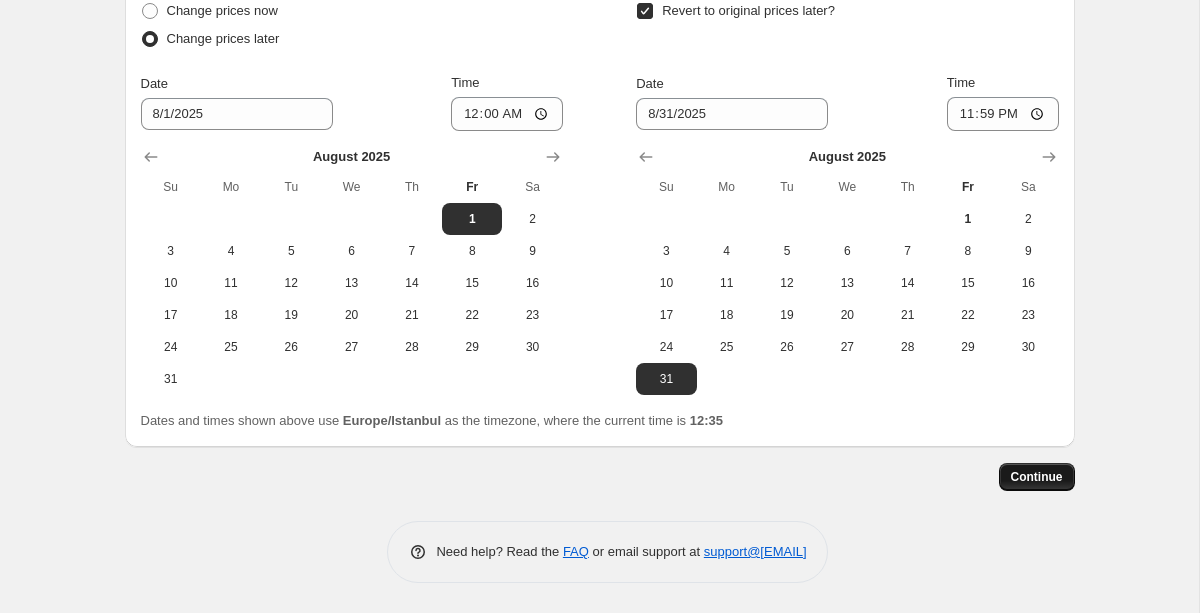 click on "Continue" at bounding box center [1037, 477] 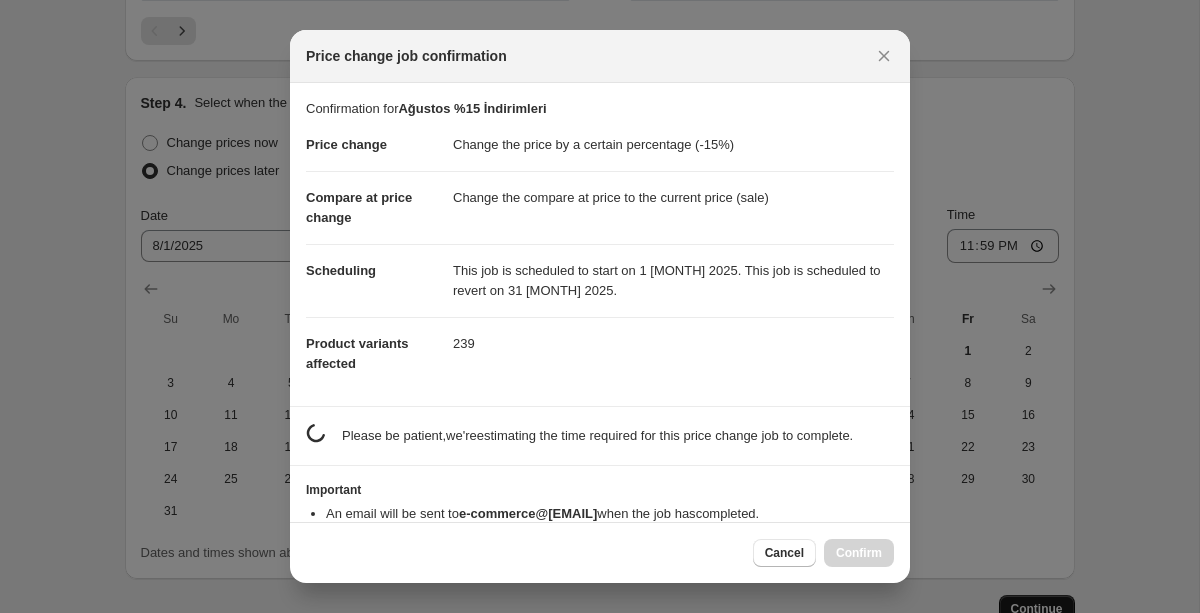 scroll, scrollTop: 0, scrollLeft: 0, axis: both 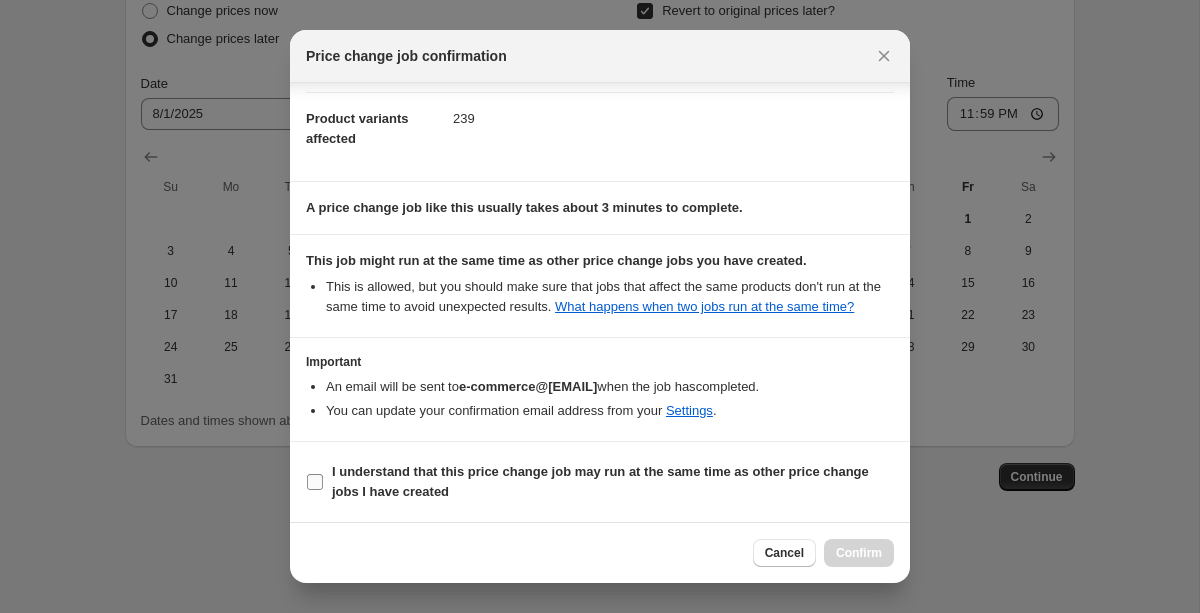click on "I understand that this price change job may run at the same time as other price change jobs I have created" at bounding box center [600, 482] 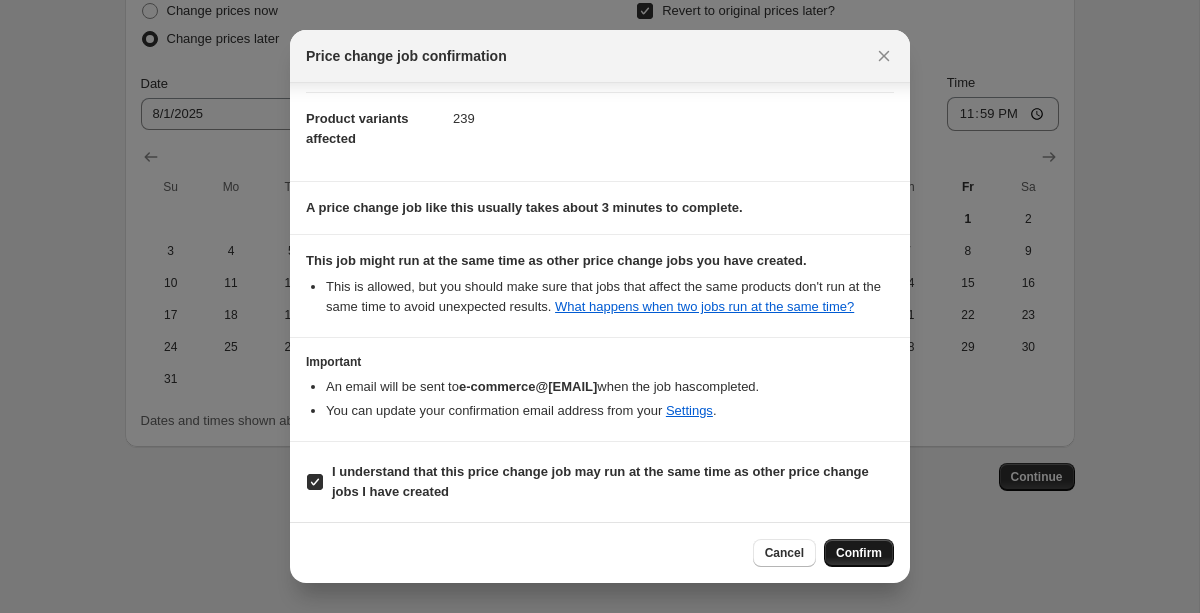 click on "Confirm" at bounding box center (859, 553) 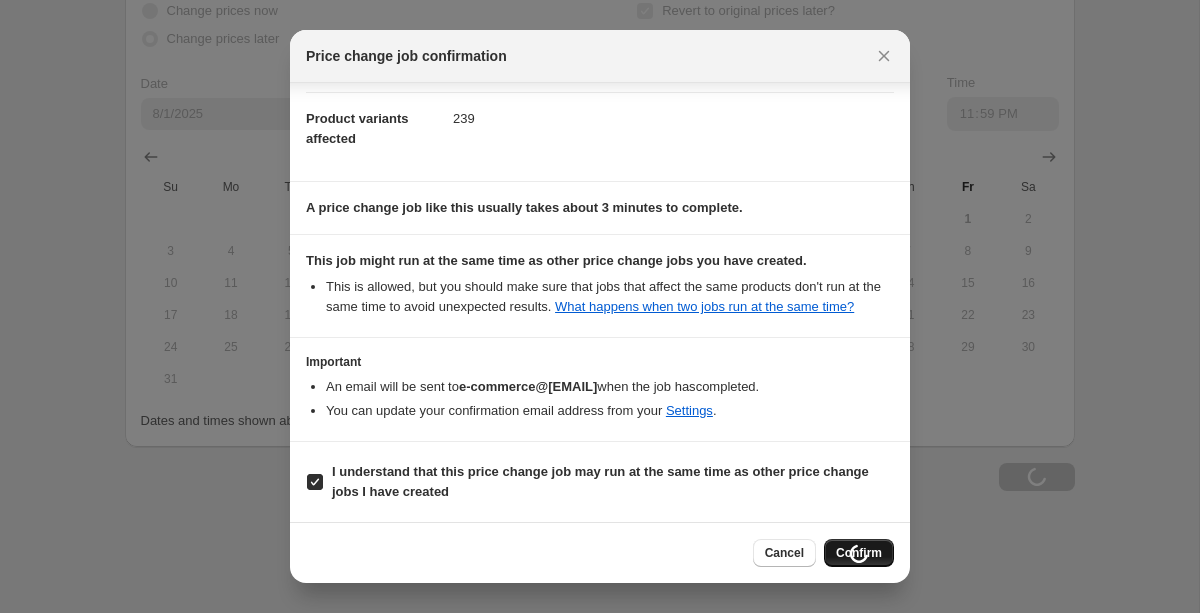scroll, scrollTop: 2193, scrollLeft: 0, axis: vertical 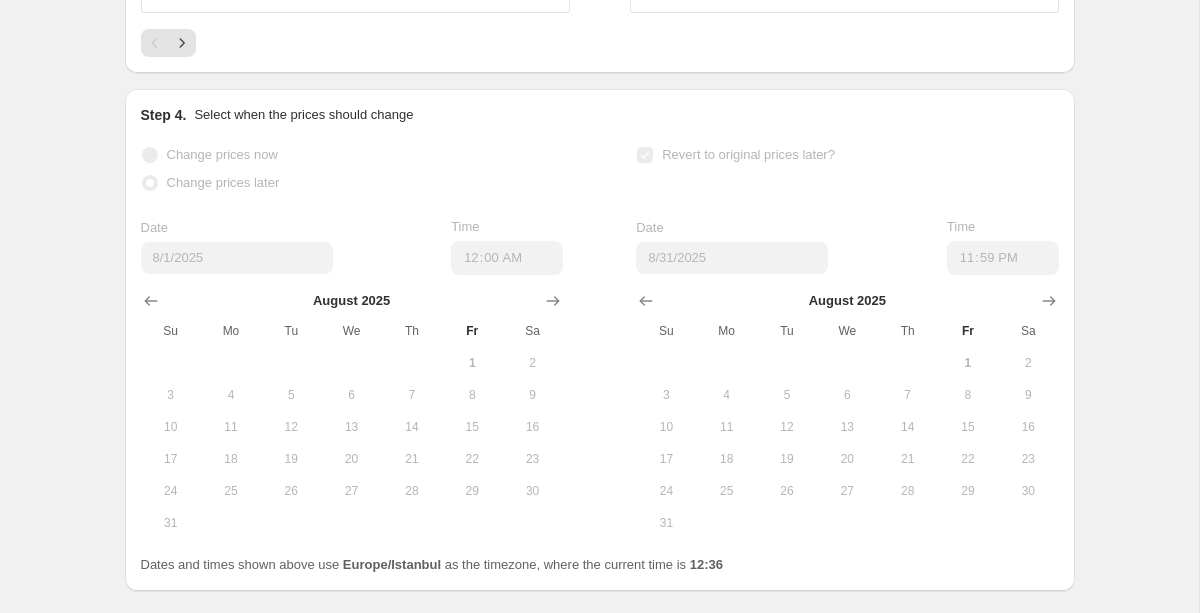 select on "percentage" 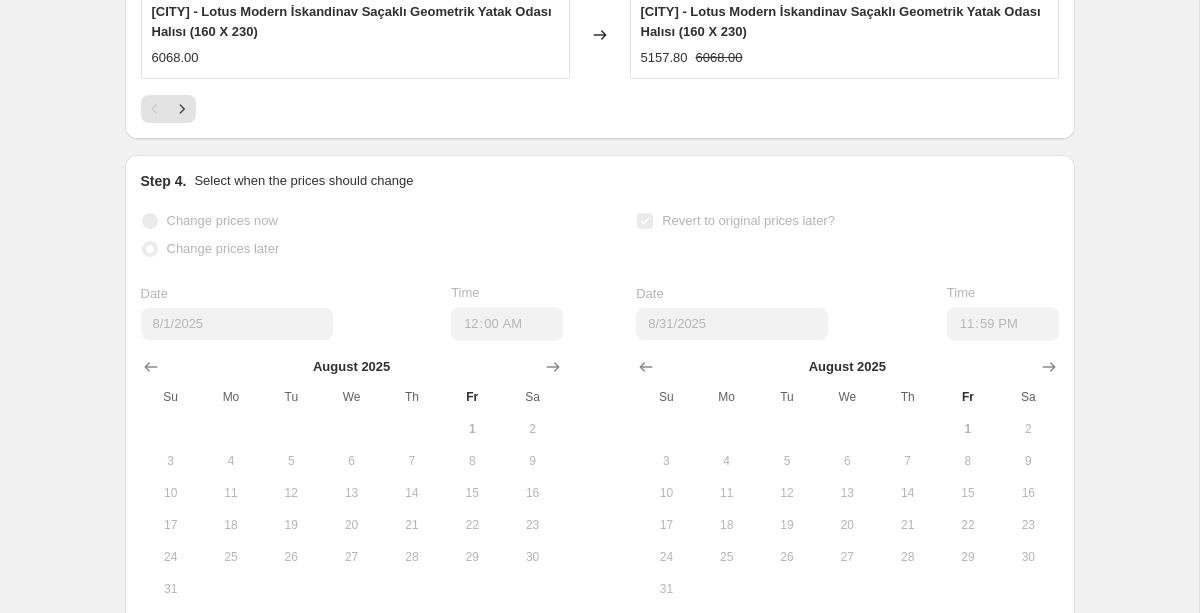 scroll, scrollTop: 0, scrollLeft: 0, axis: both 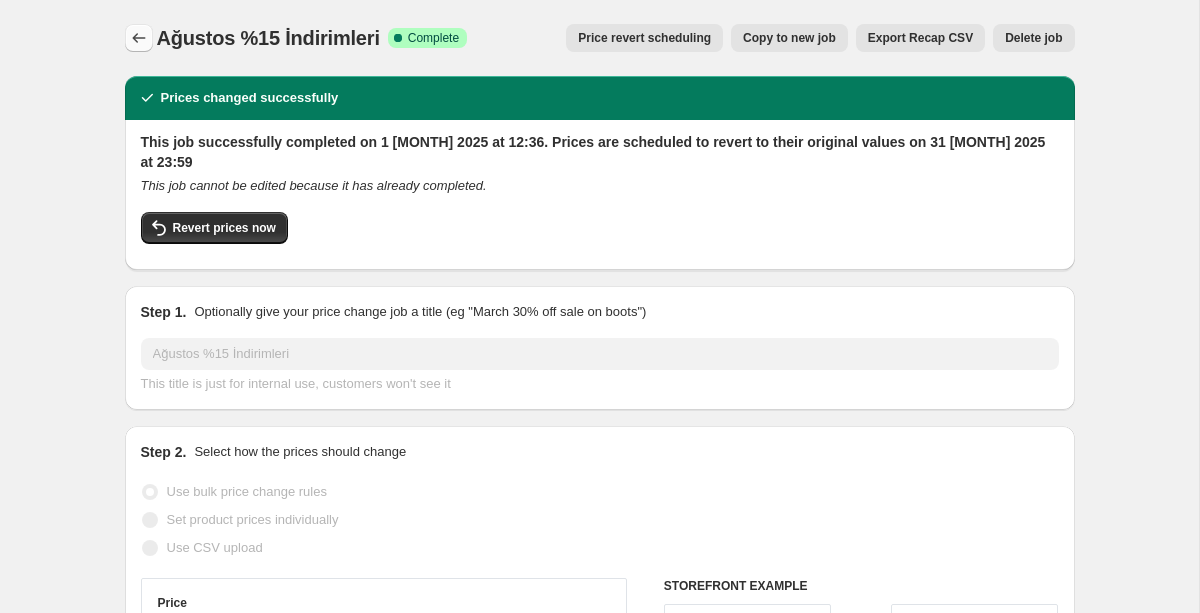 click 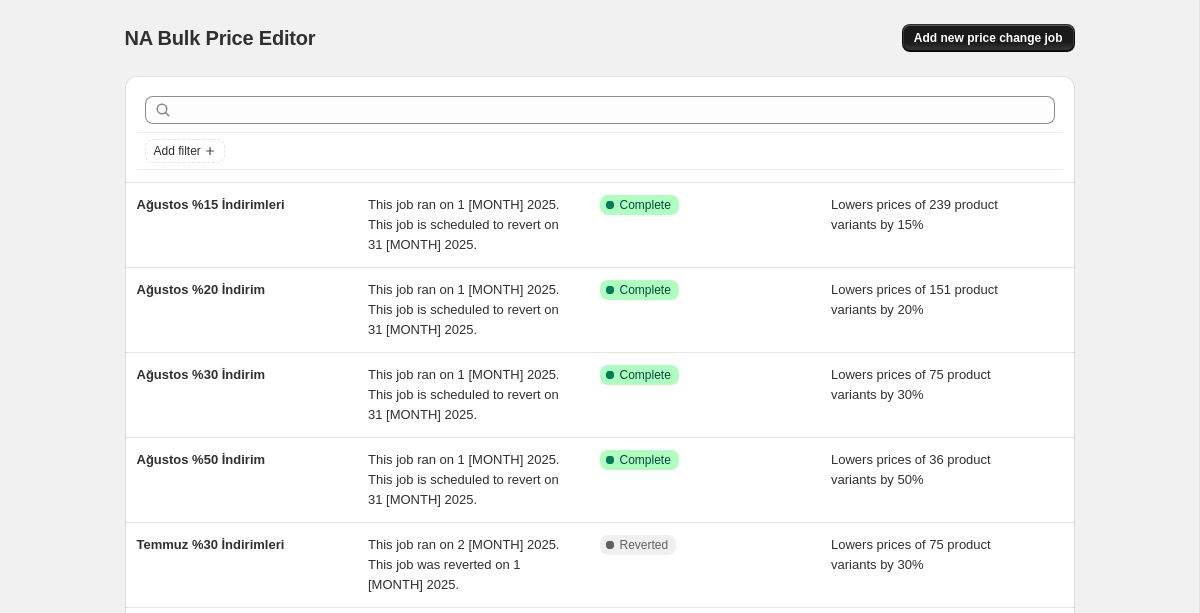 click on "Add new price change job" at bounding box center (988, 38) 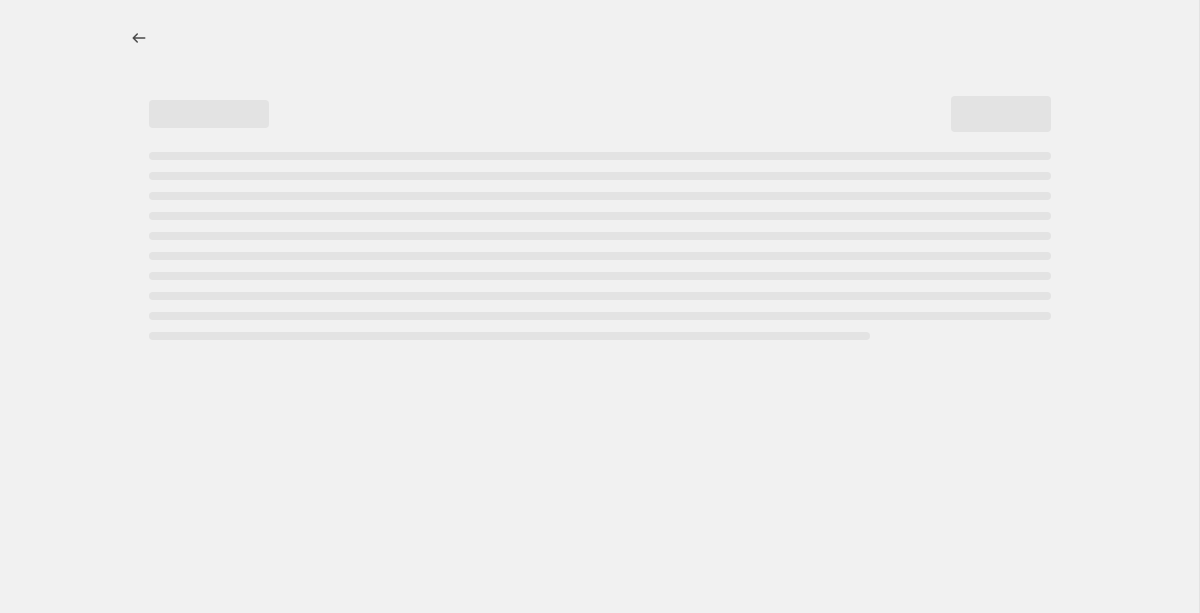 select on "percentage" 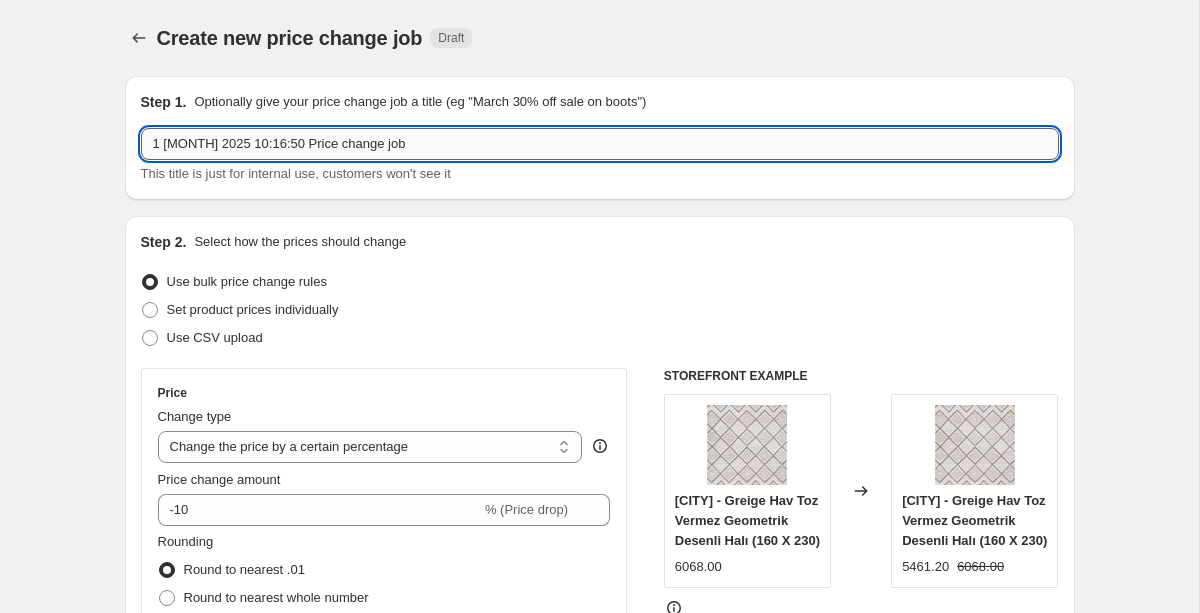 click on "1 [MONTH] 2025 10:16:50 Price change job" at bounding box center (600, 144) 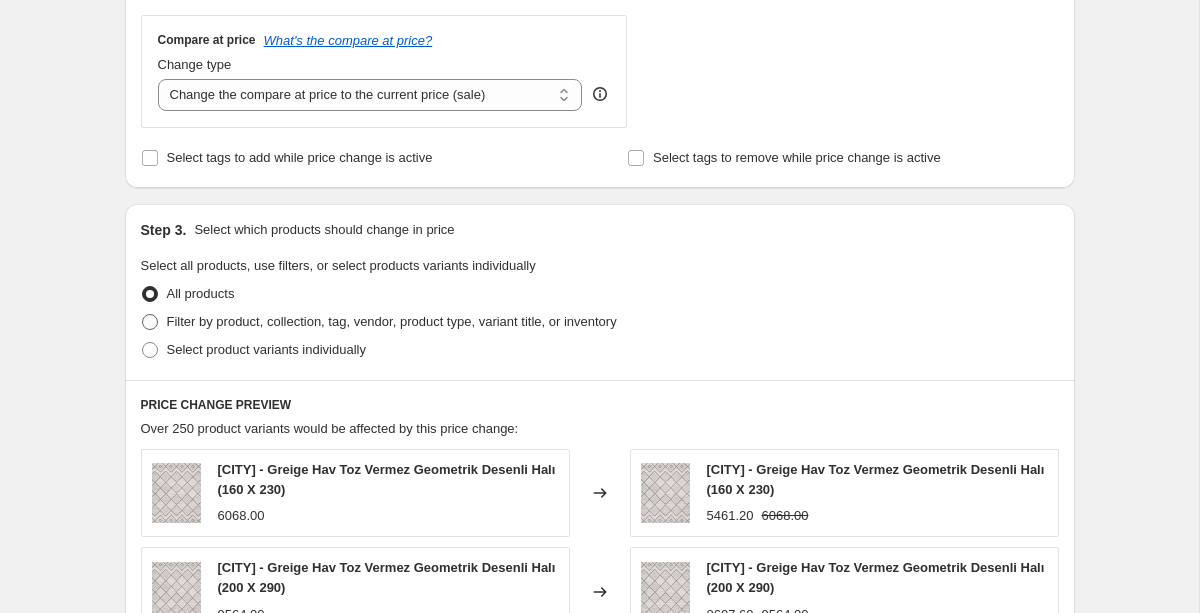 scroll, scrollTop: 732, scrollLeft: 0, axis: vertical 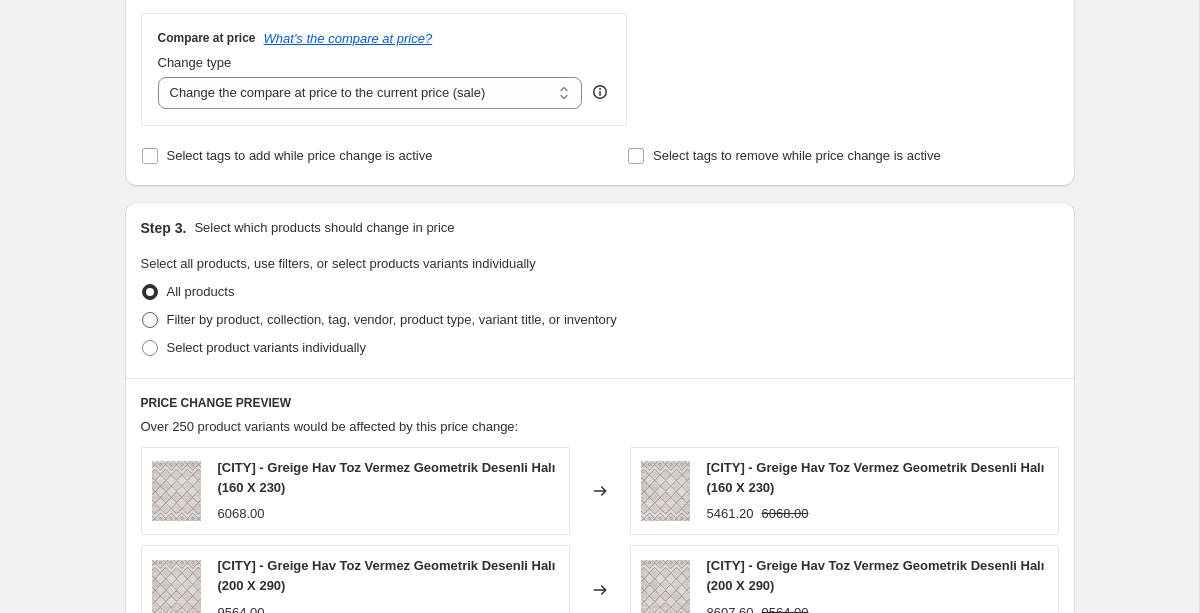 type on "Ağustos %10 İndirimleri" 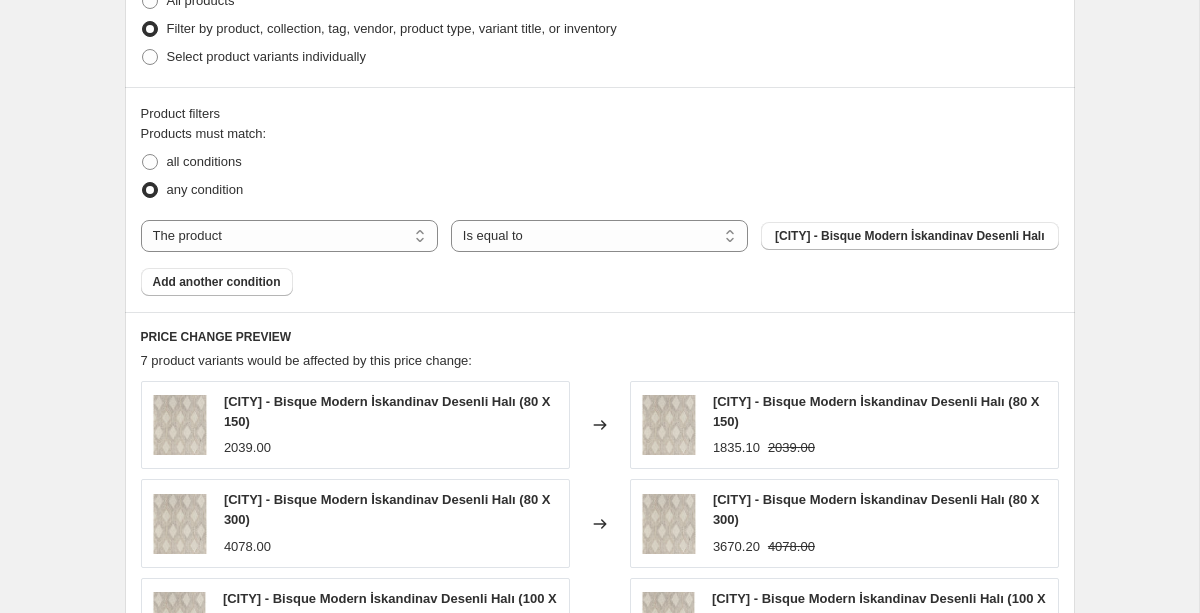 scroll, scrollTop: 1035, scrollLeft: 0, axis: vertical 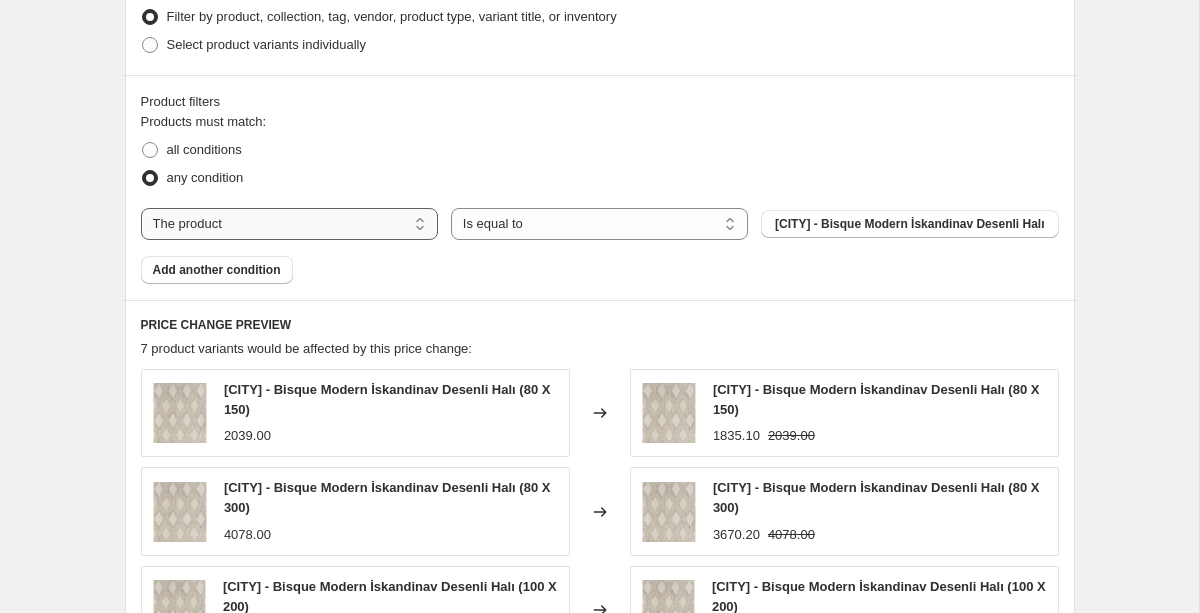 click on "The product The product's collection The product's tag The product's vendor The product's status The variant's title Inventory quantity" at bounding box center (289, 224) 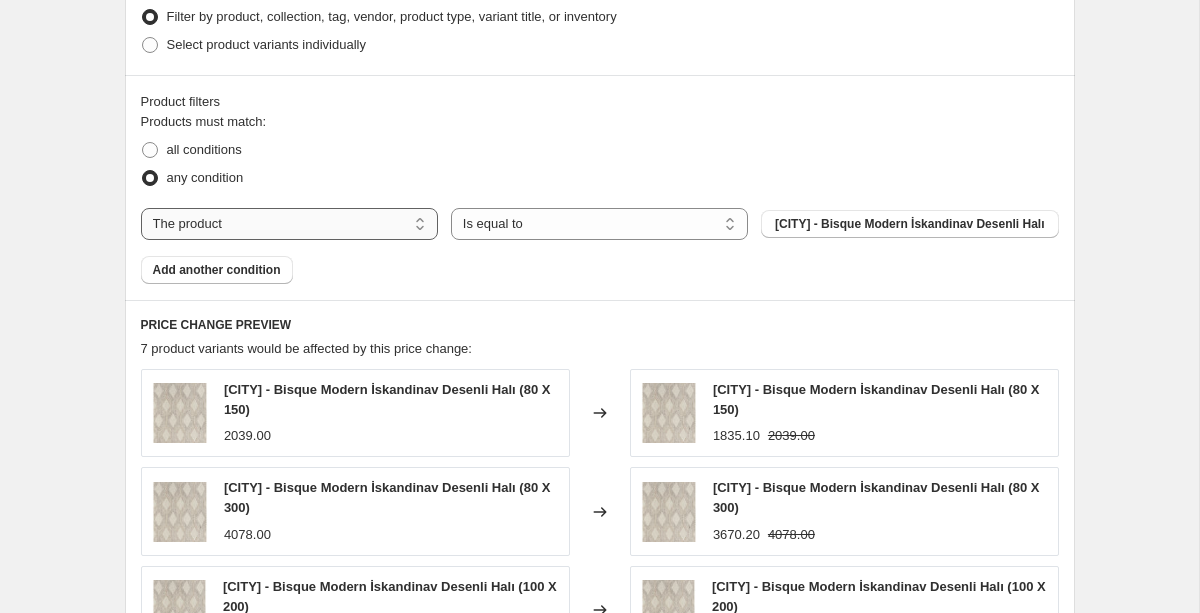 select on "collection" 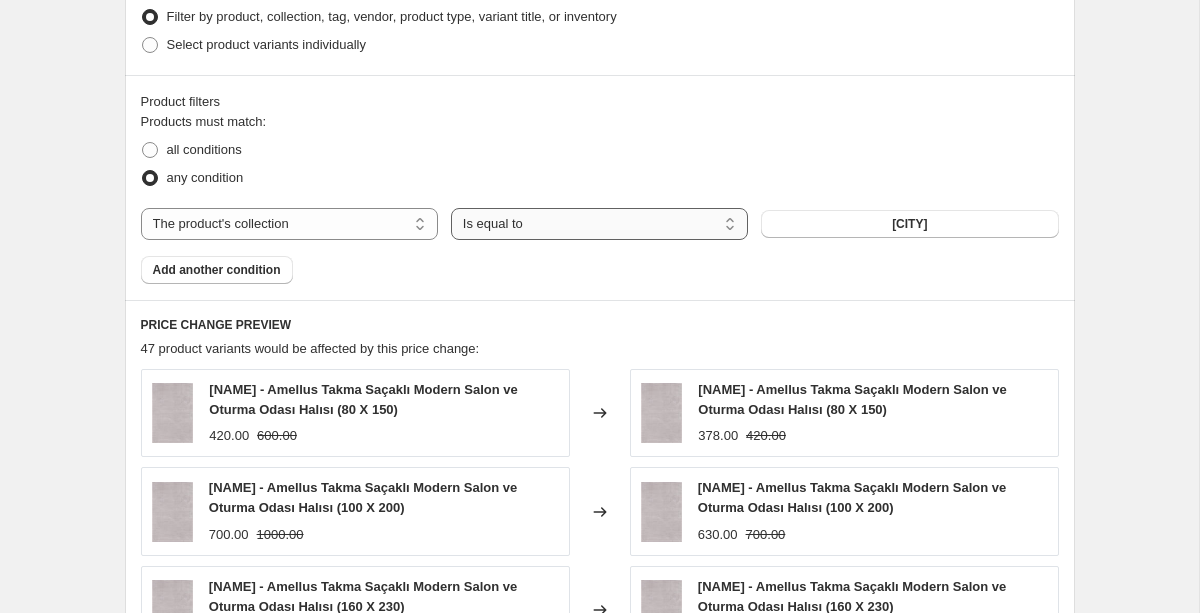 click on "Is equal to Is not equal to" at bounding box center (599, 224) 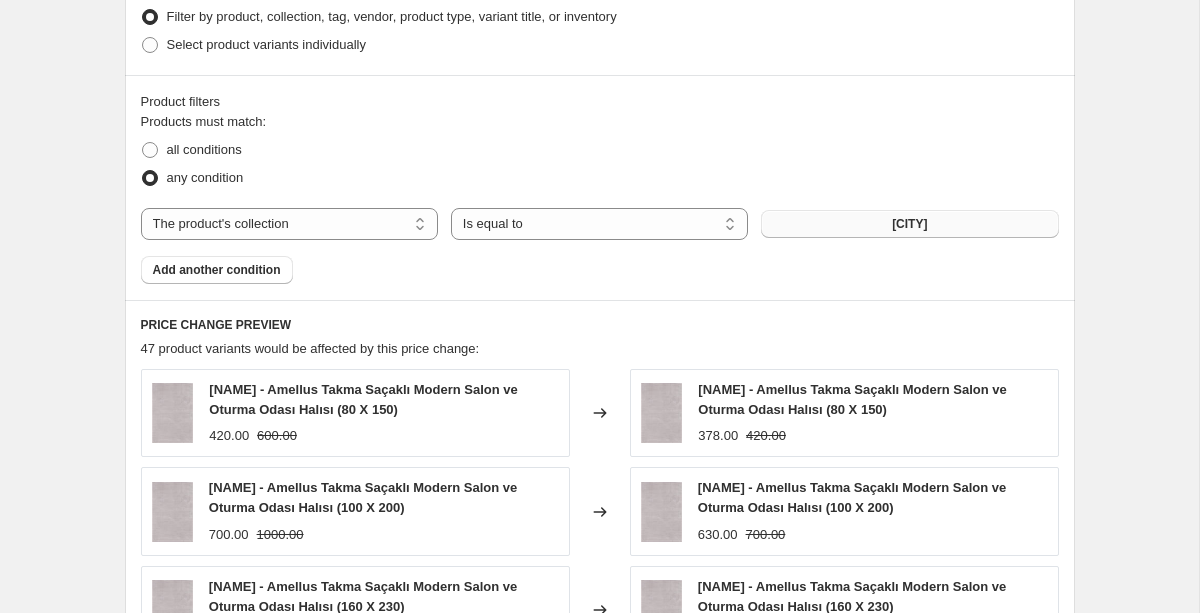 click on "[CITY]" at bounding box center [909, 224] 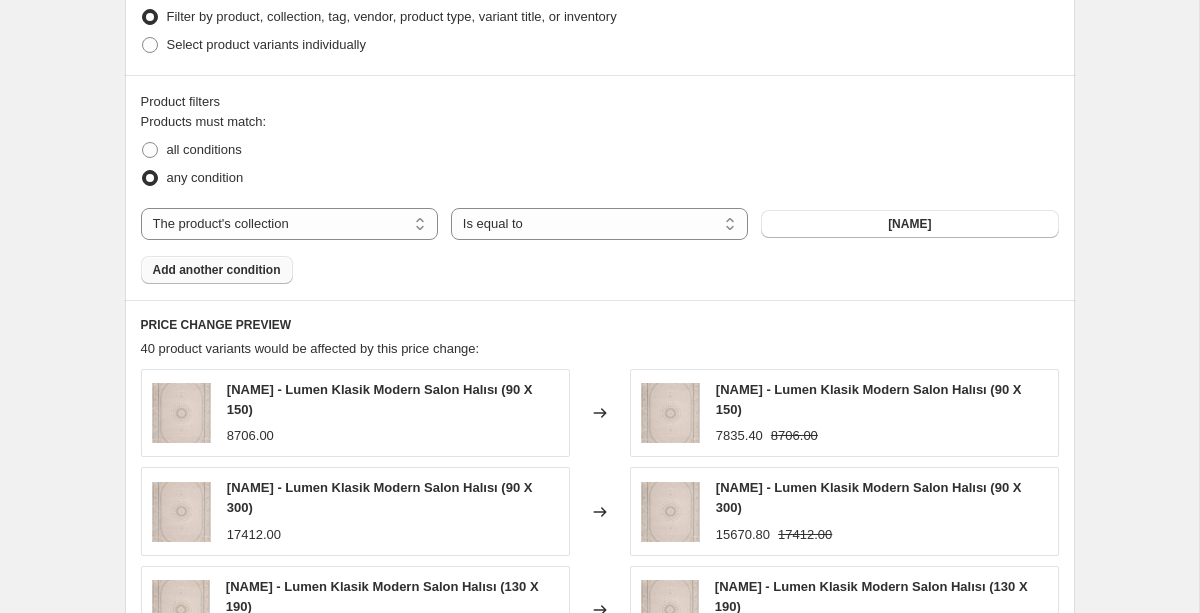 click on "Add another condition" at bounding box center (217, 270) 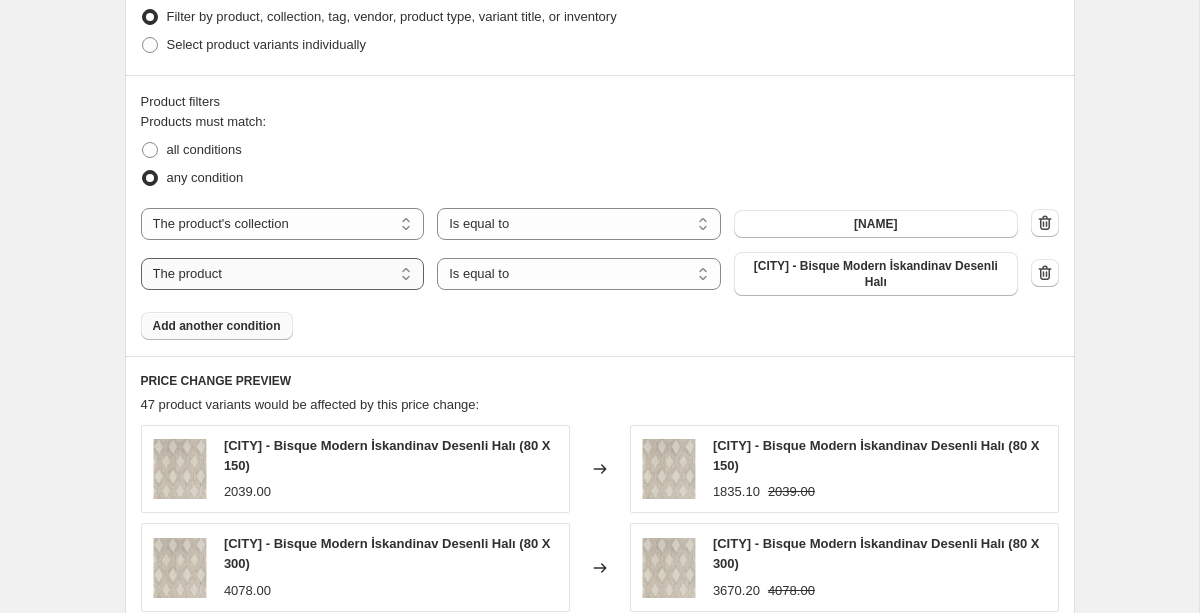 click on "The product The product's collection The product's tag The product's vendor The product's status The variant's title Inventory quantity" at bounding box center [283, 274] 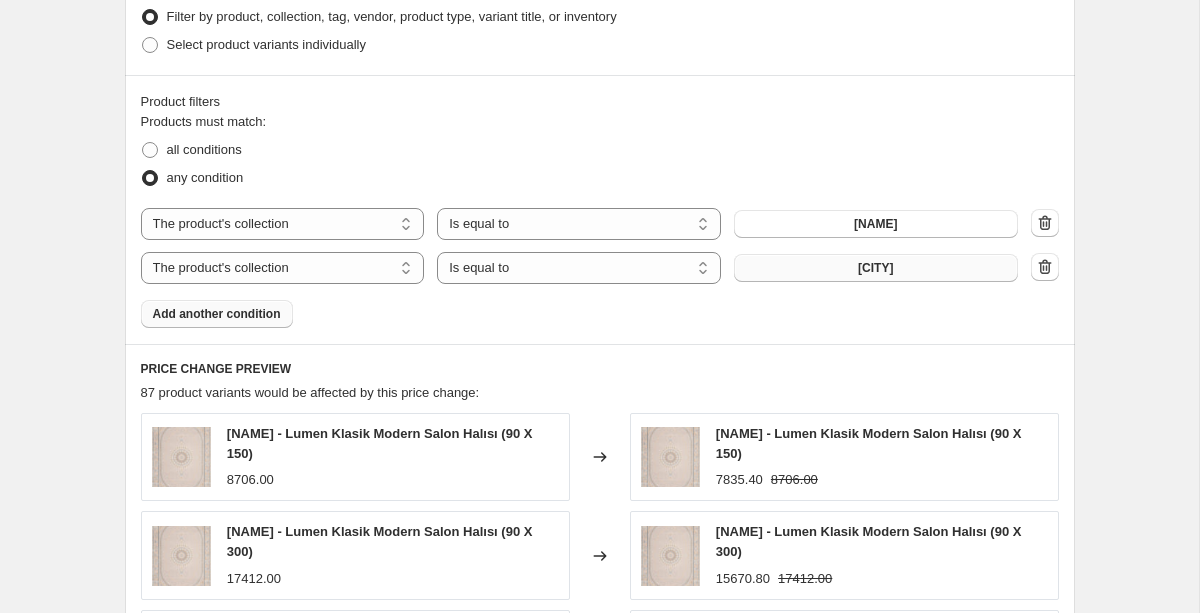 click on "[CITY]" at bounding box center [876, 268] 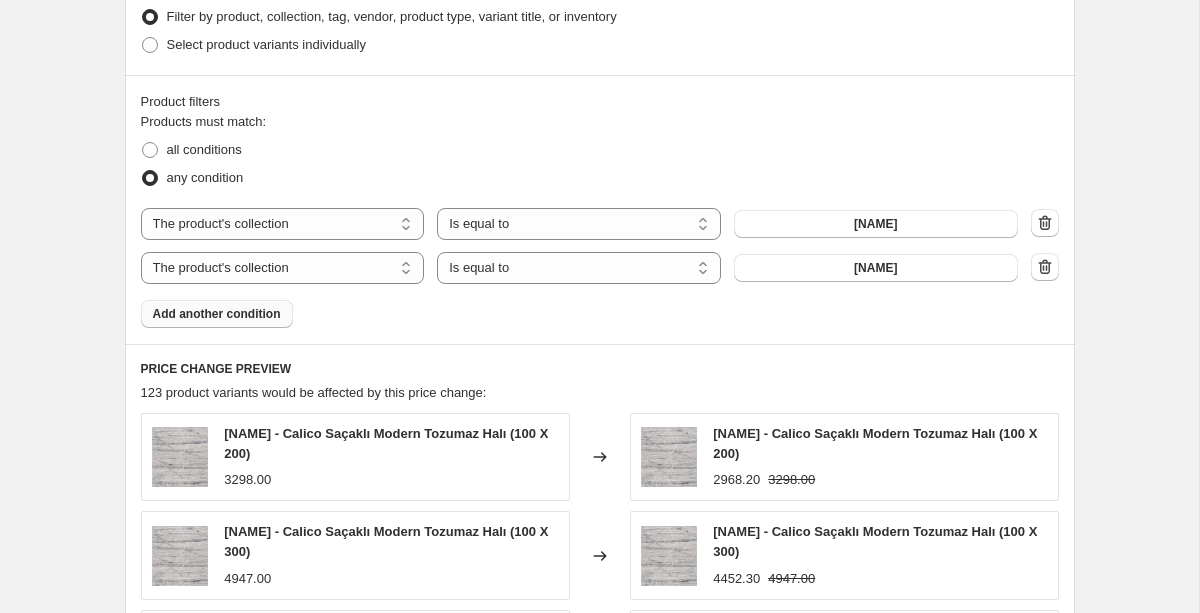 click on "Add another condition" at bounding box center (217, 314) 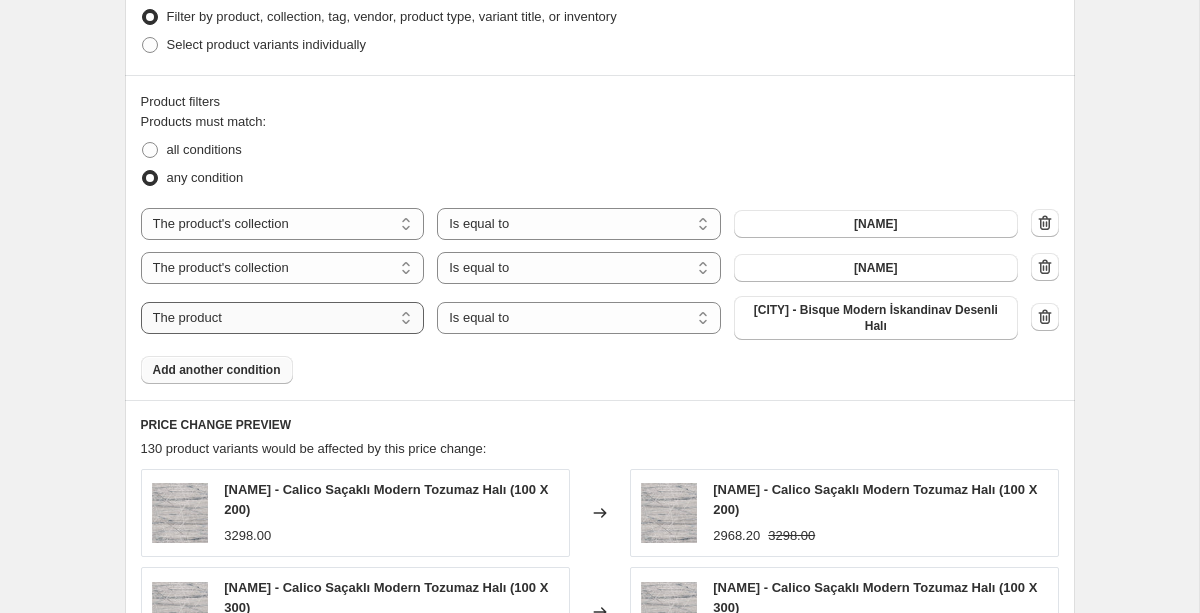 click on "The product The product's collection The product's tag The product's vendor The product's status The variant's title Inventory quantity" at bounding box center (283, 318) 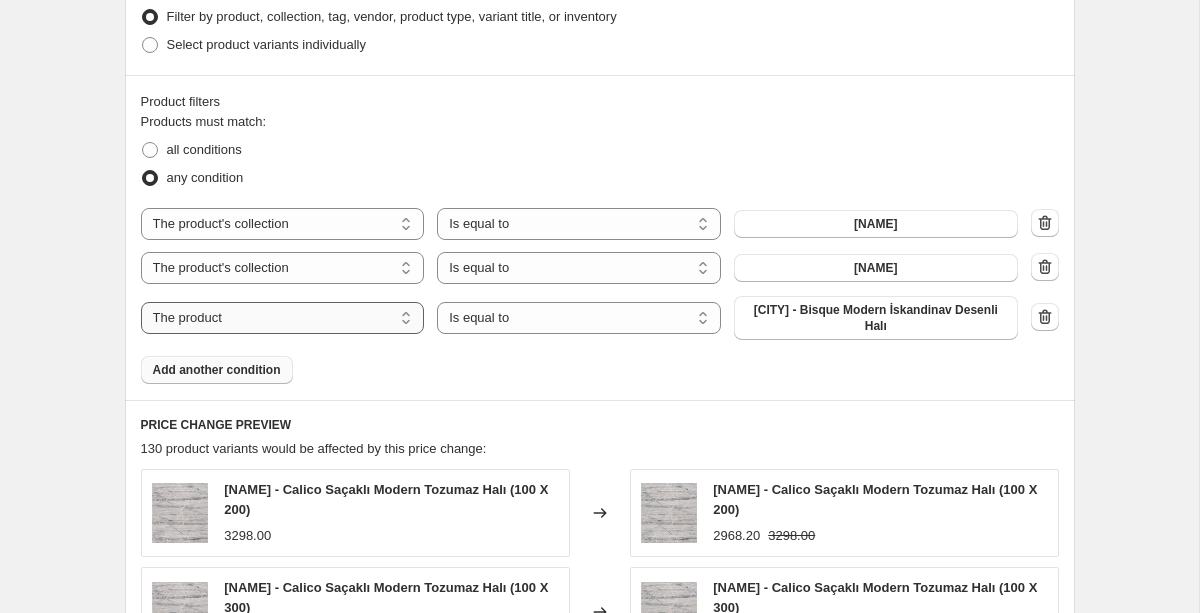select on "collection" 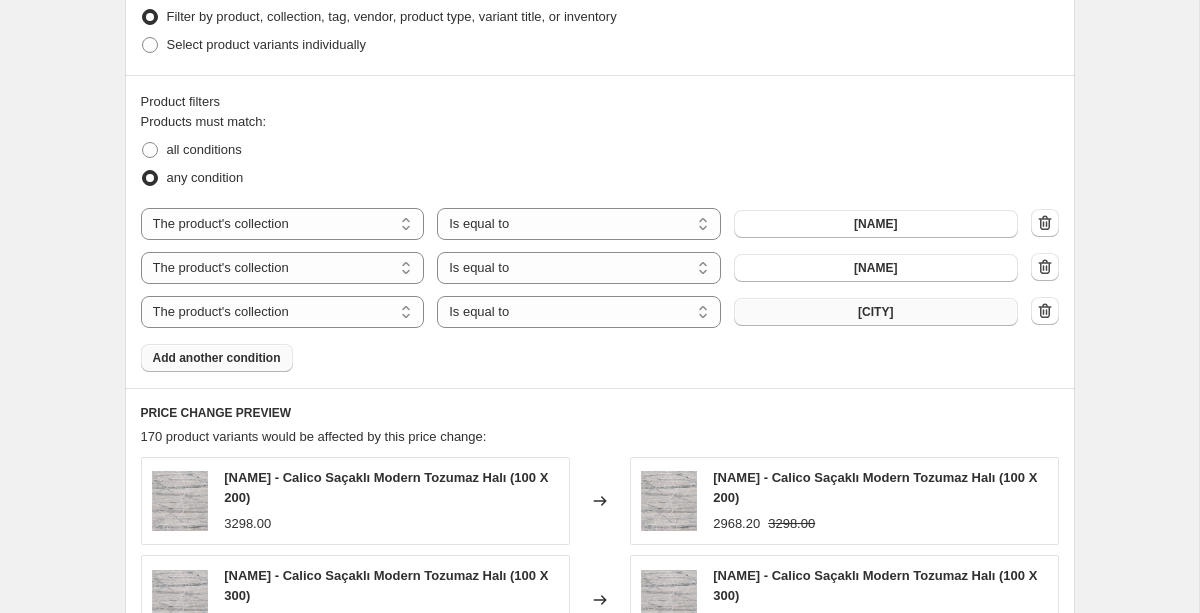 click on "[CITY]" at bounding box center (875, 312) 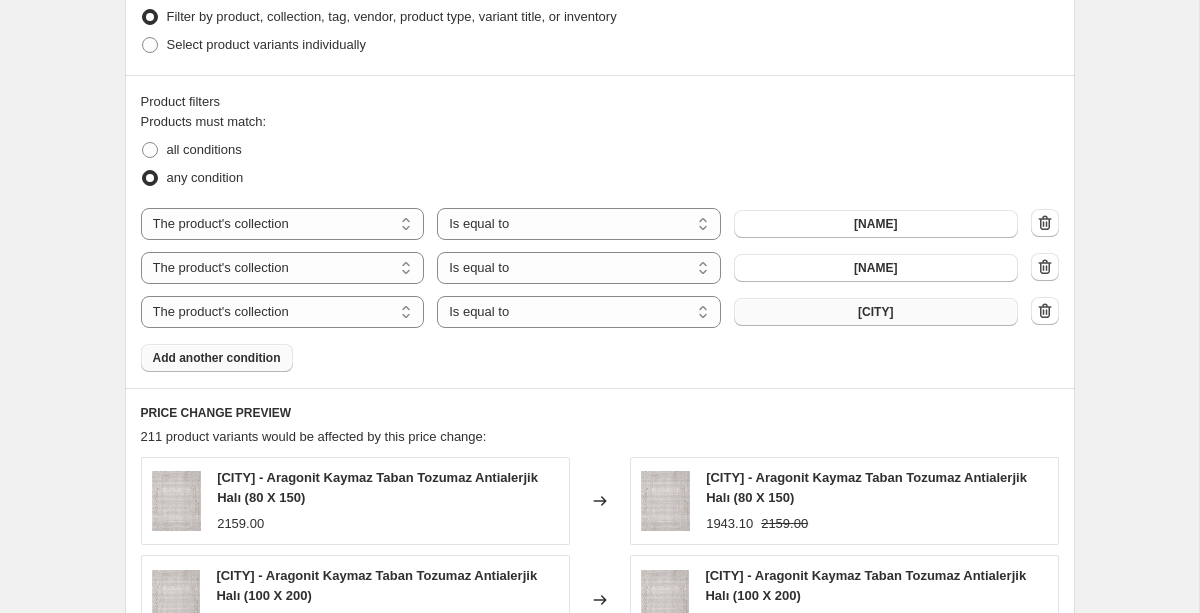 click on "Add another condition" at bounding box center [217, 358] 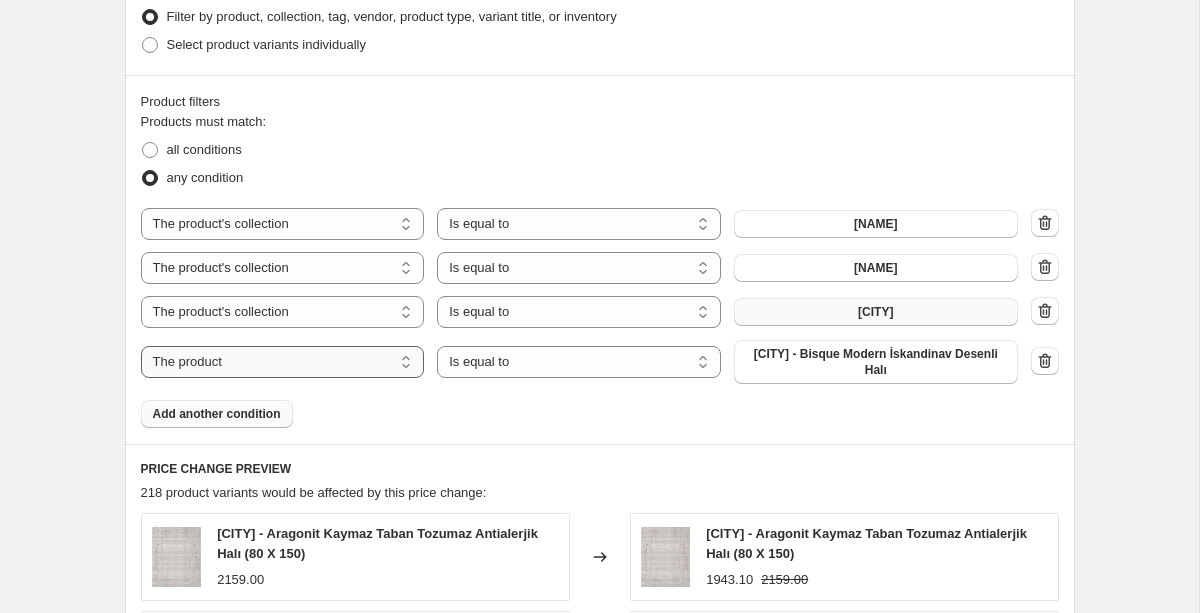 click on "The product The product's collection The product's tag The product's vendor The product's status The variant's title Inventory quantity" at bounding box center [283, 362] 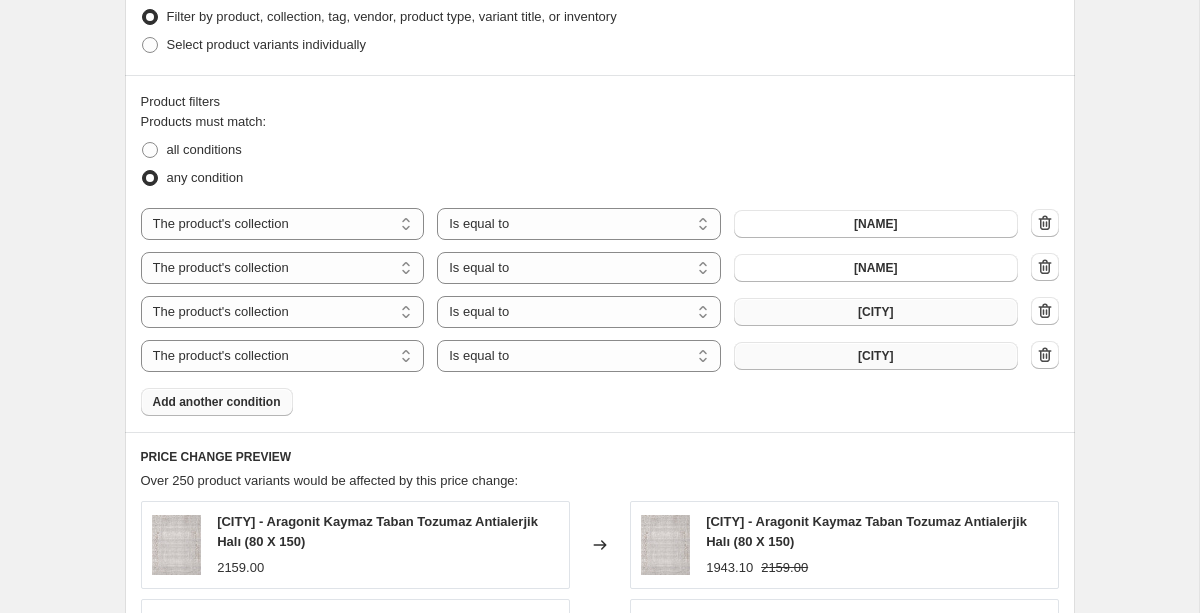 click on "[CITY]" at bounding box center [875, 356] 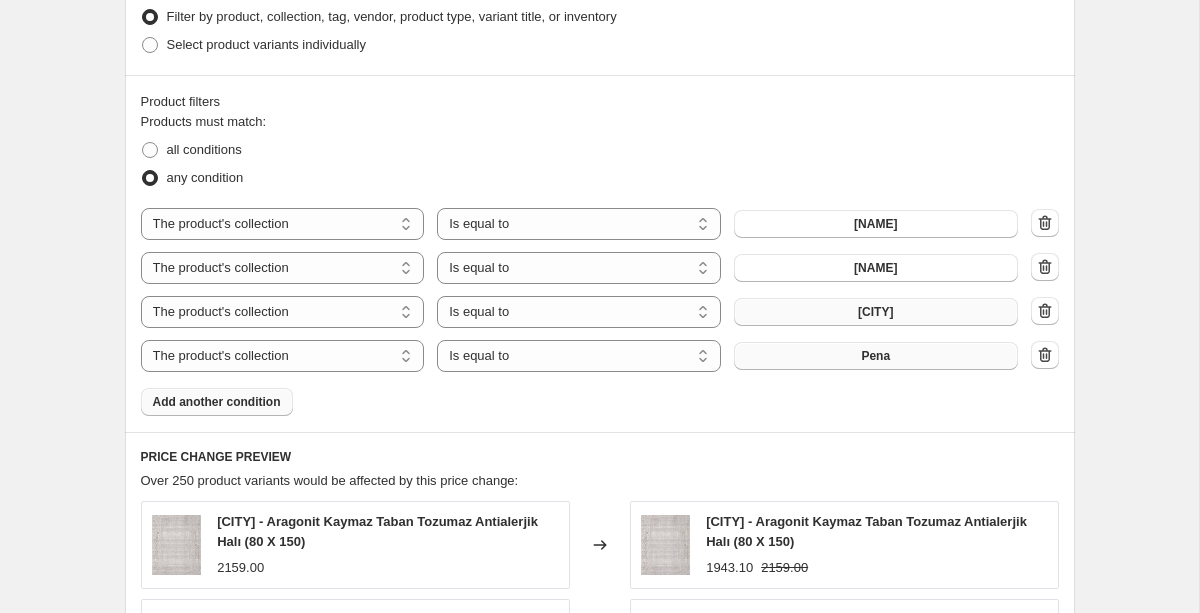 click on "Add another condition" at bounding box center [217, 402] 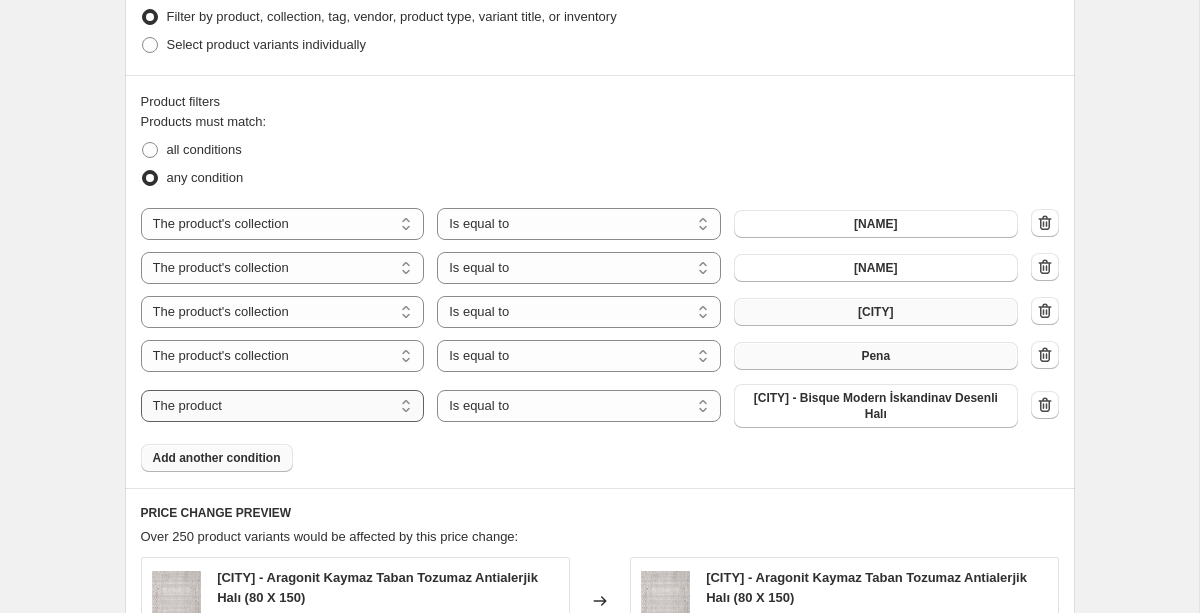 click on "The product The product's collection The product's tag The product's vendor The product's status The variant's title Inventory quantity" at bounding box center [283, 406] 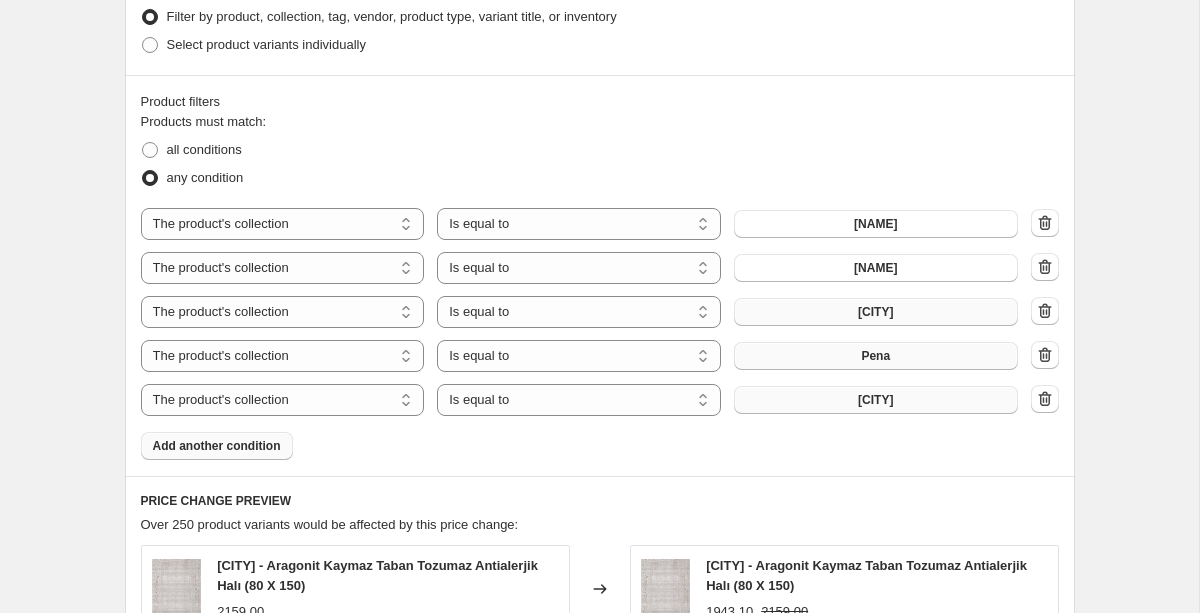click on "[CITY]" at bounding box center (876, 400) 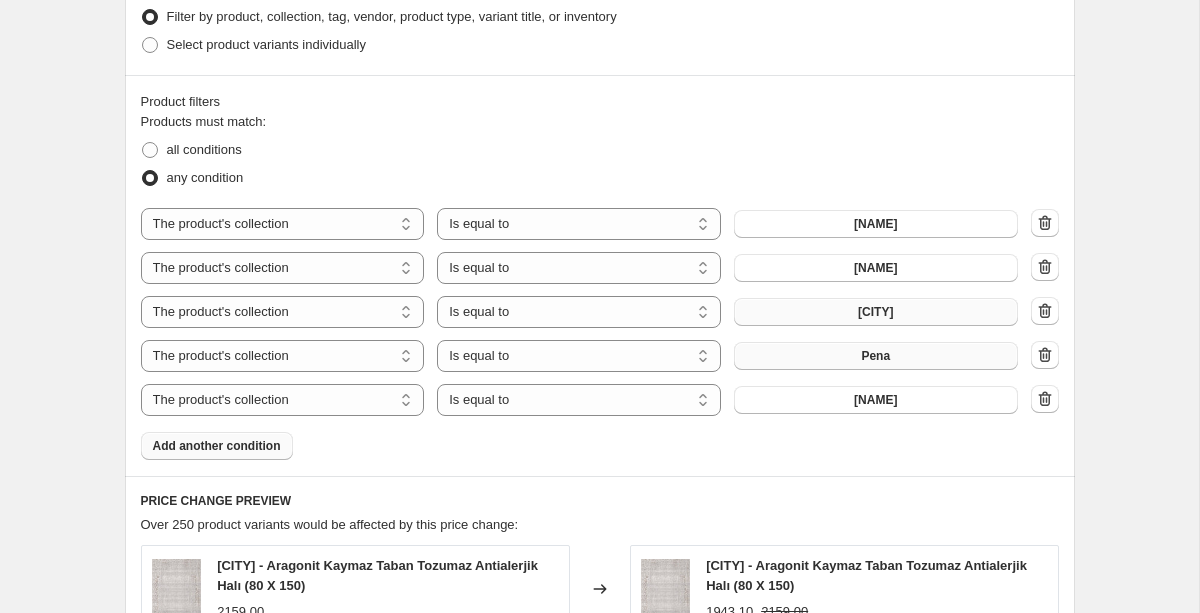 click on "Add another condition" at bounding box center [217, 446] 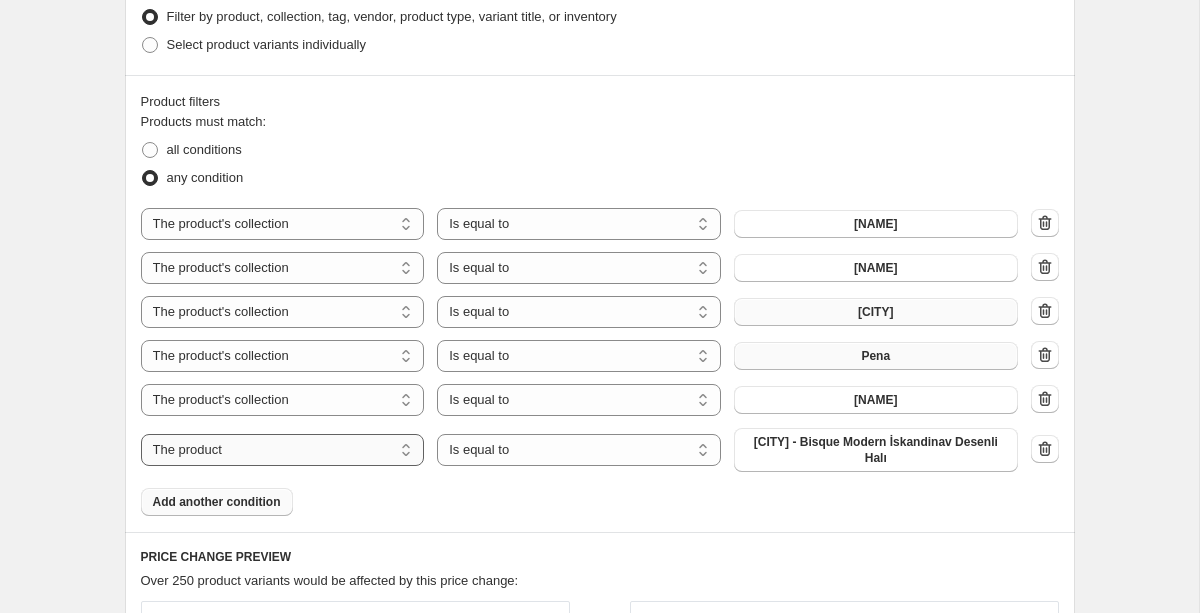 click on "The product The product's collection The product's tag The product's vendor The product's status The variant's title Inventory quantity" at bounding box center [283, 450] 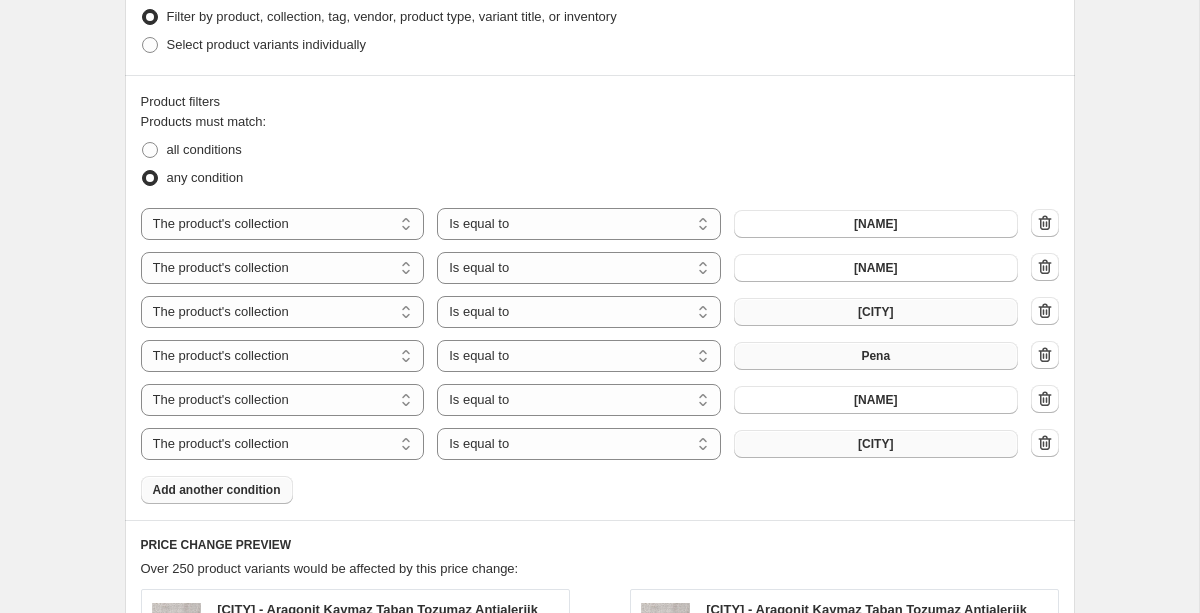 click on "[CITY]" at bounding box center (876, 444) 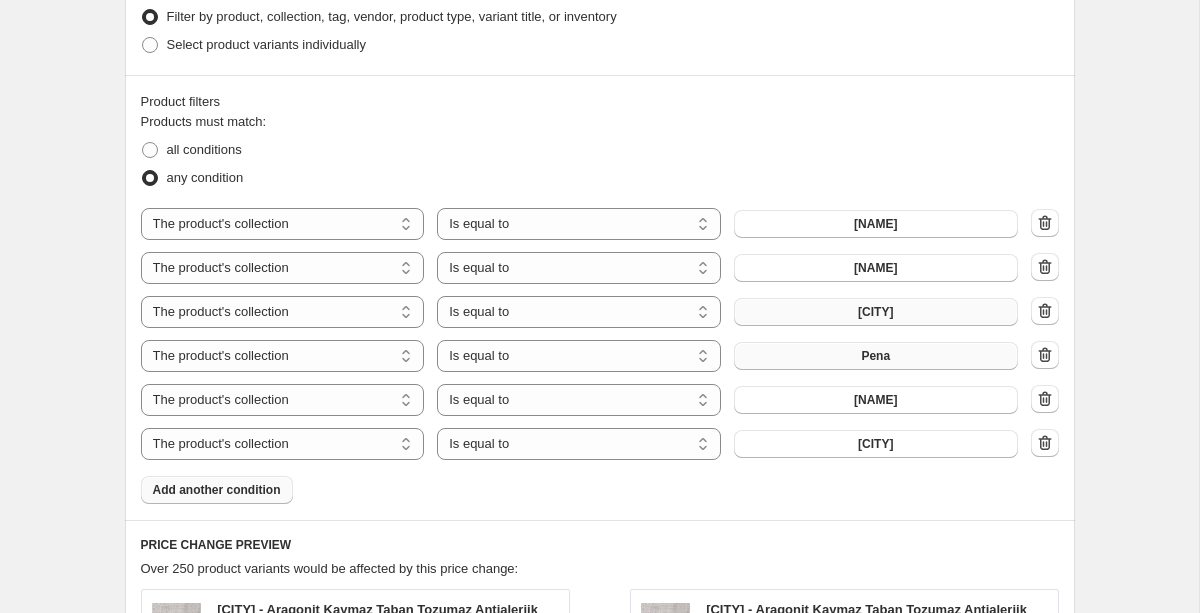 click on "Add another condition" at bounding box center [217, 490] 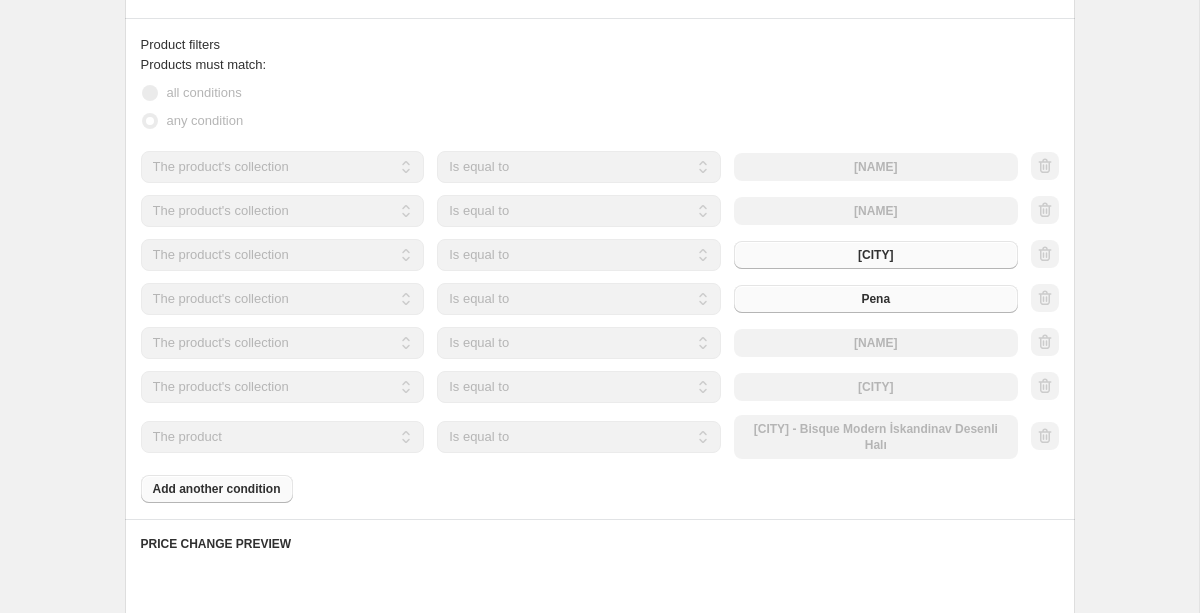 scroll, scrollTop: 1110, scrollLeft: 0, axis: vertical 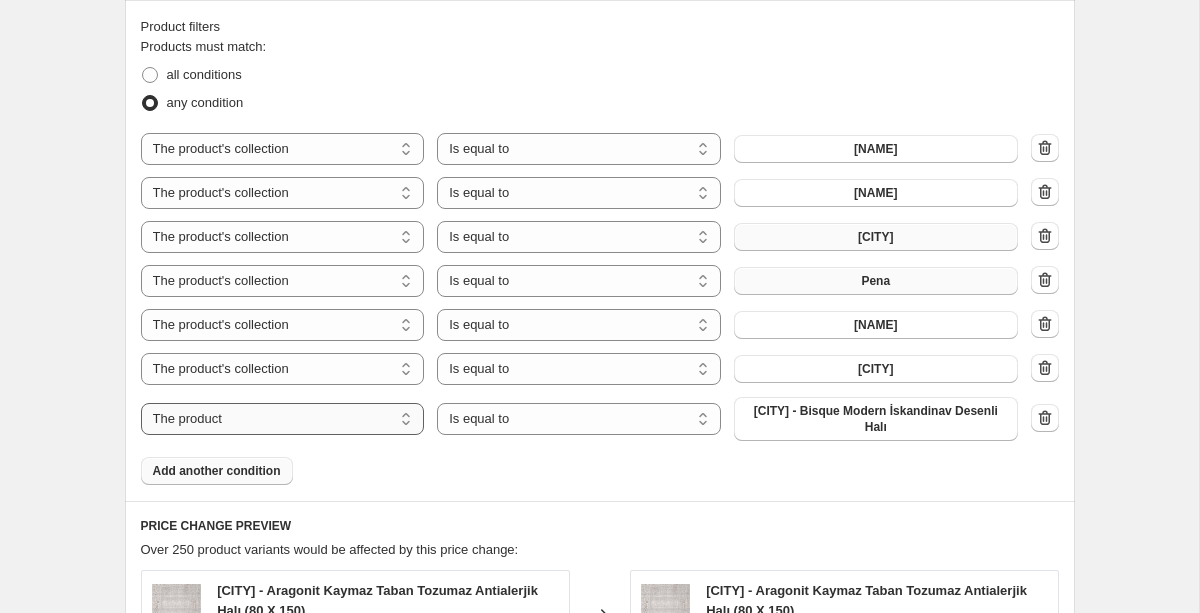 click on "The product The product's collection The product's tag The product's vendor The product's status The variant's title Inventory quantity" at bounding box center [283, 419] 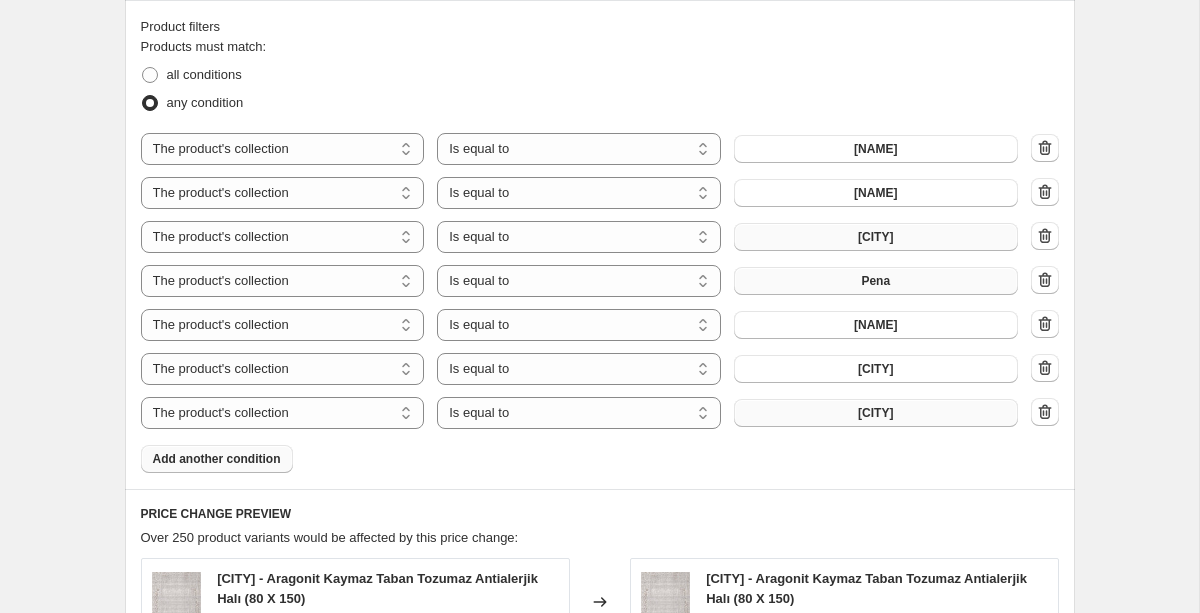 click on "[CITY]" at bounding box center [876, 413] 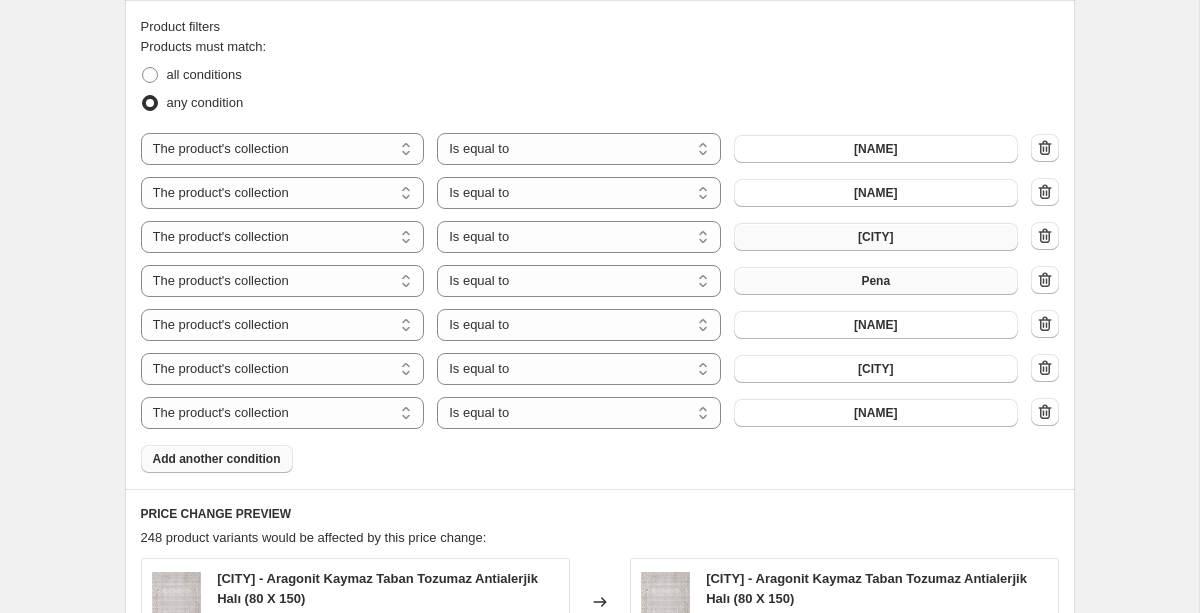 click on "Add another condition" at bounding box center (217, 459) 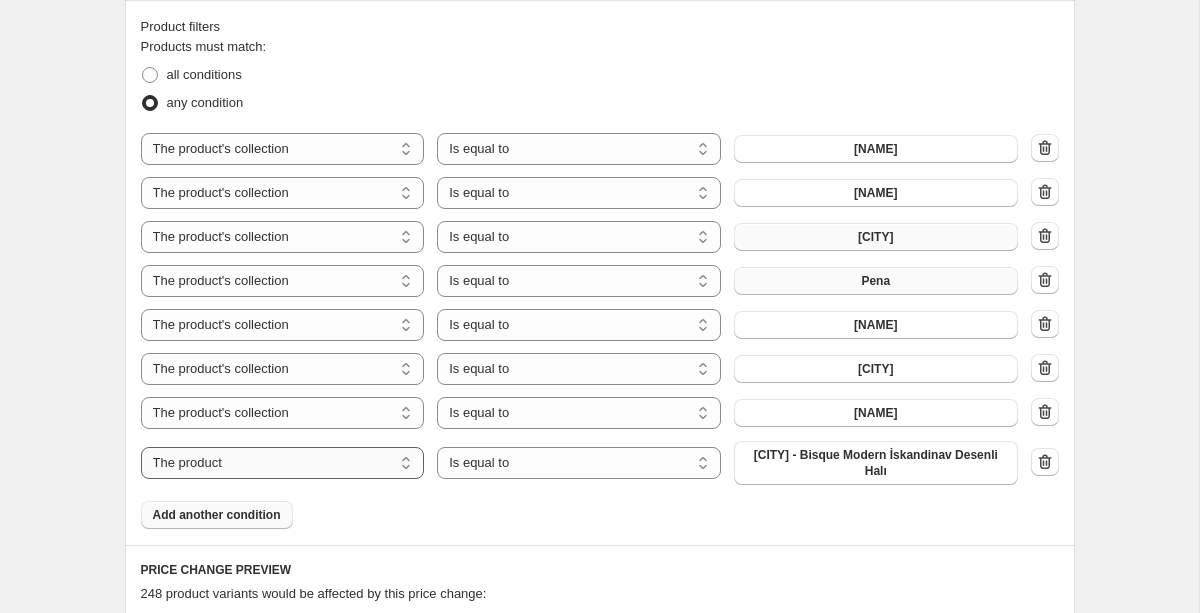 click on "The product The product's collection The product's tag The product's vendor The product's status The variant's title Inventory quantity" at bounding box center [283, 463] 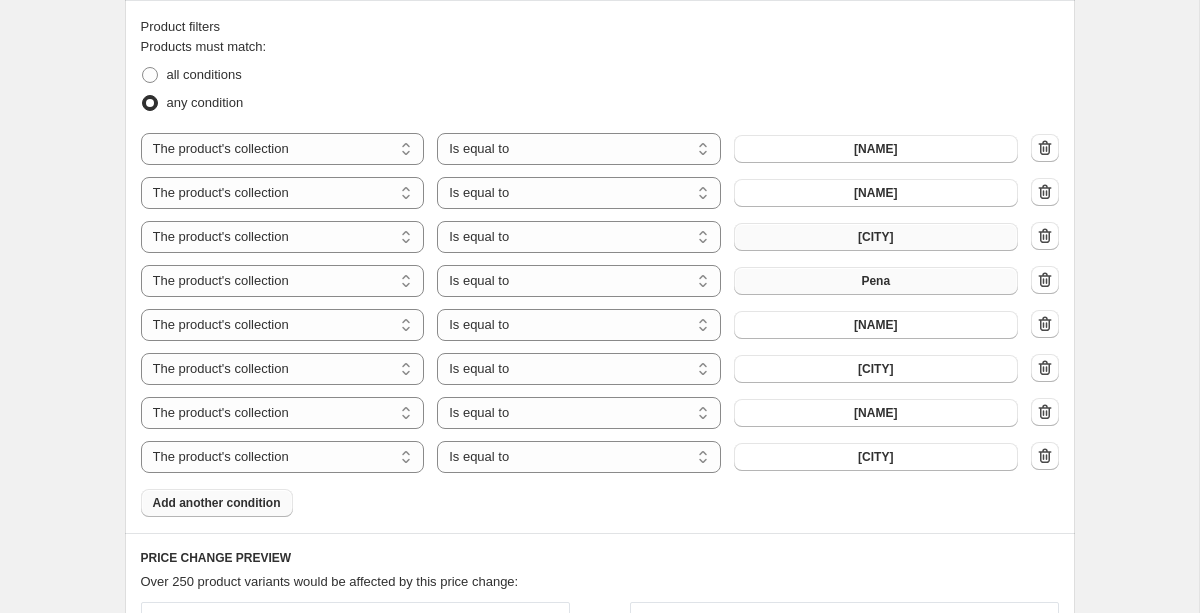 click on "The product The product's collection The product's tag The product's vendor The product's status The variant's title Inventory quantity The product's collection Is equal to Is not equal to Is equal to [CITY]" at bounding box center (579, 457) 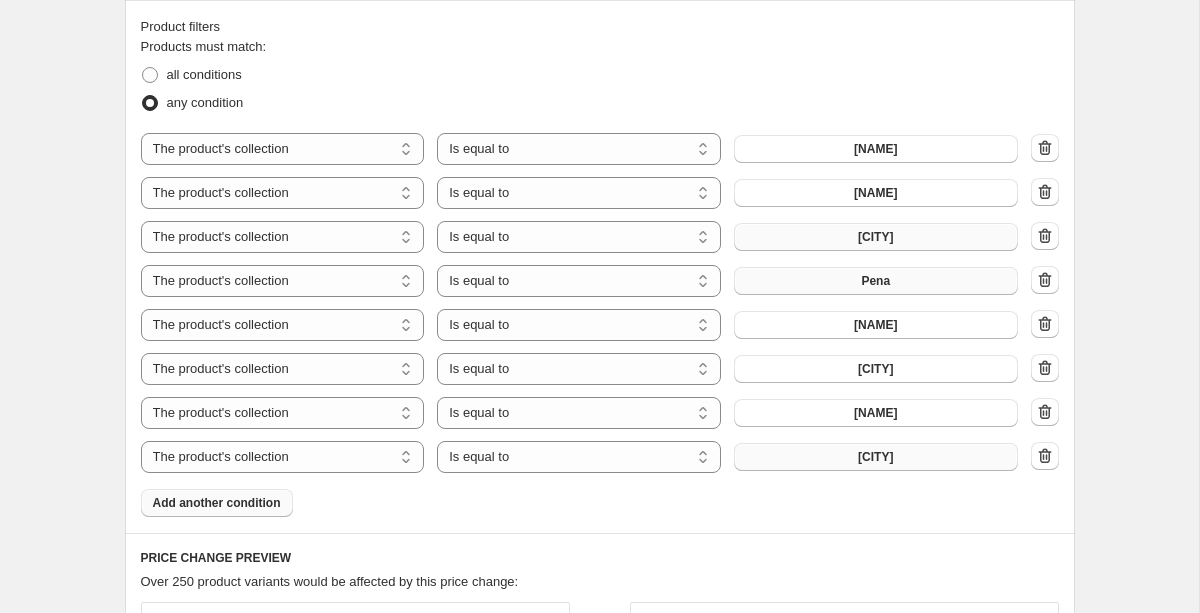 click on "[CITY]" at bounding box center [876, 457] 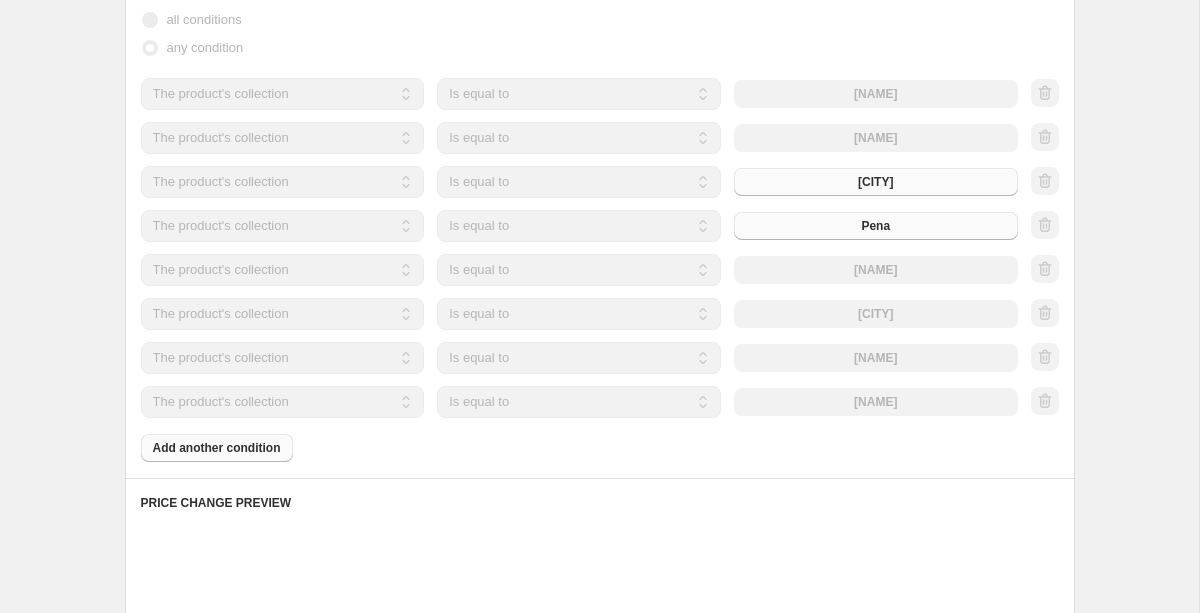 scroll, scrollTop: 1169, scrollLeft: 0, axis: vertical 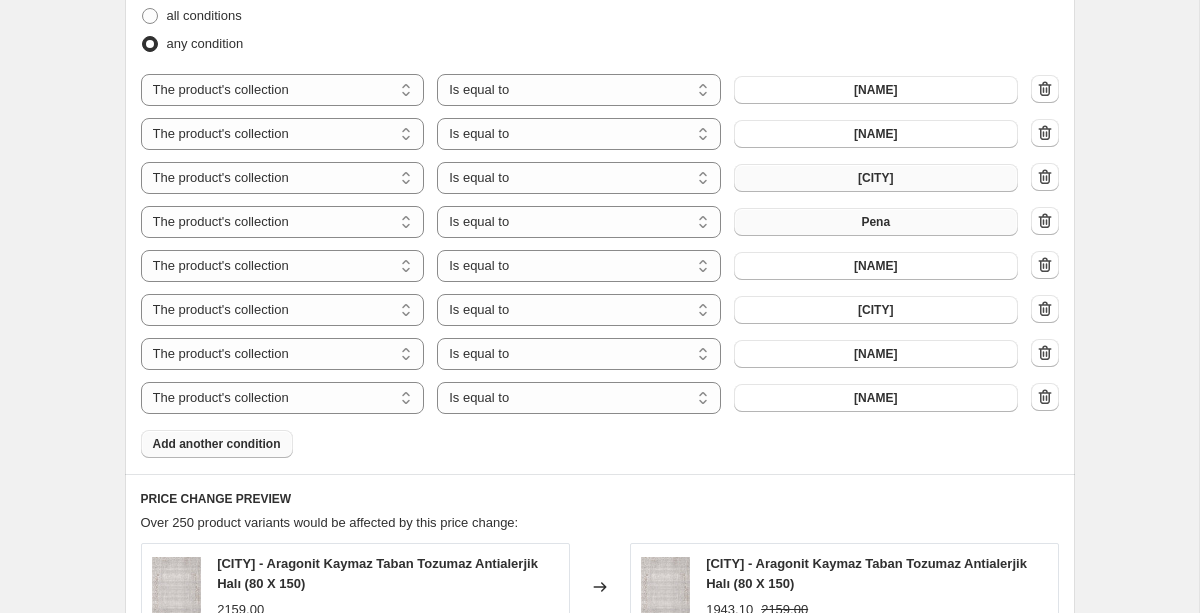 click on "Add another condition" at bounding box center [217, 444] 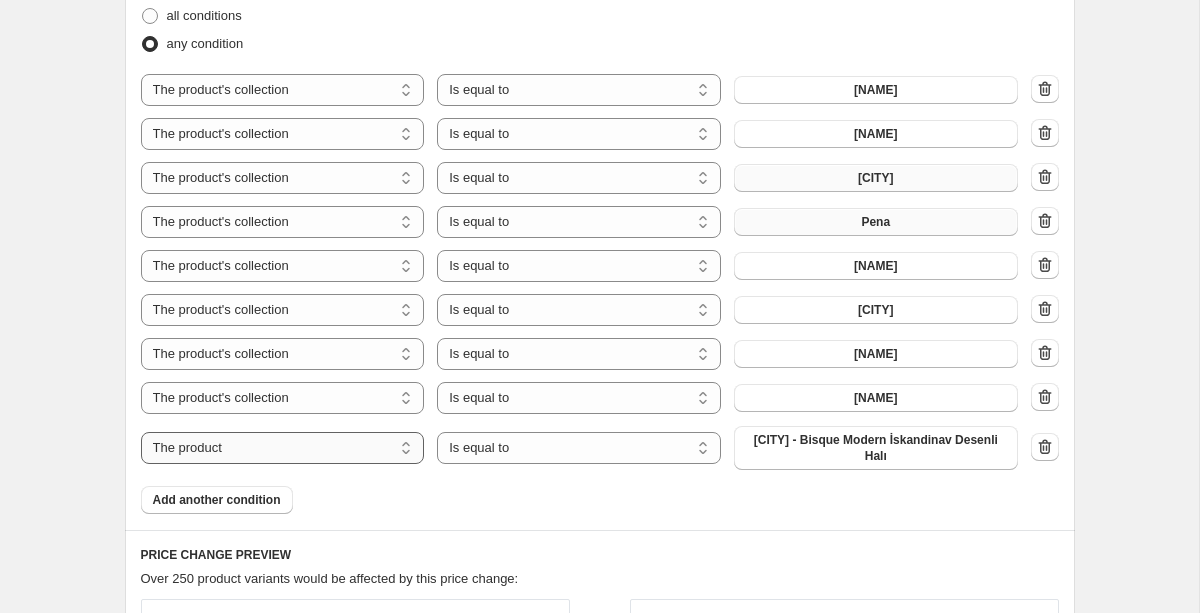 click on "The product The product's collection The product's tag The product's vendor The product's status The variant's title Inventory quantity" at bounding box center (283, 448) 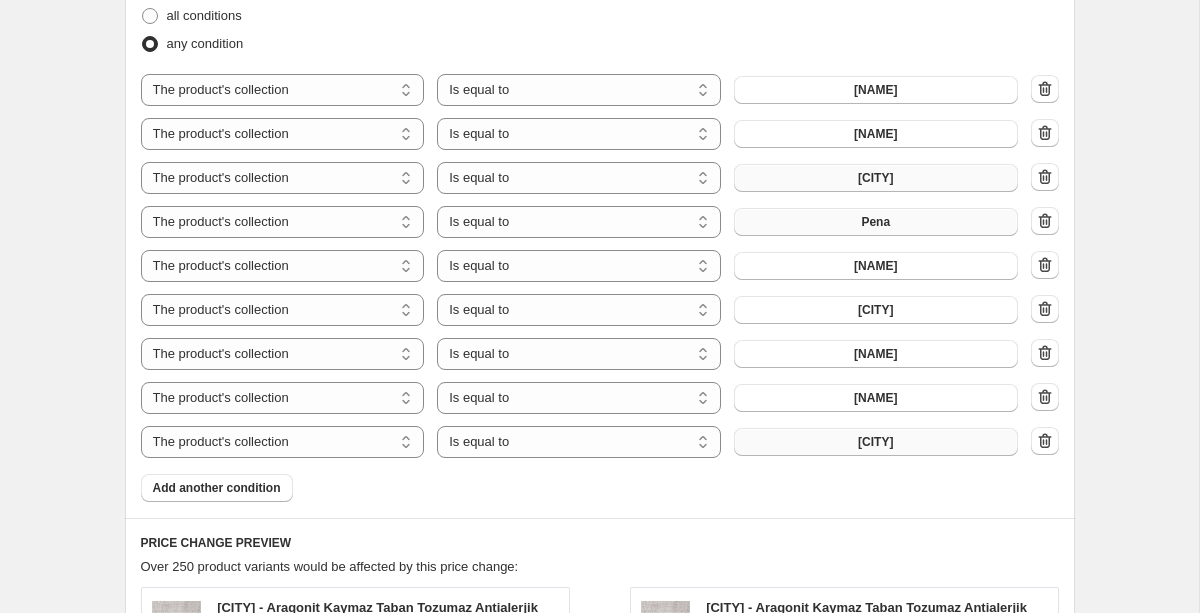 click on "[CITY]" at bounding box center (876, 442) 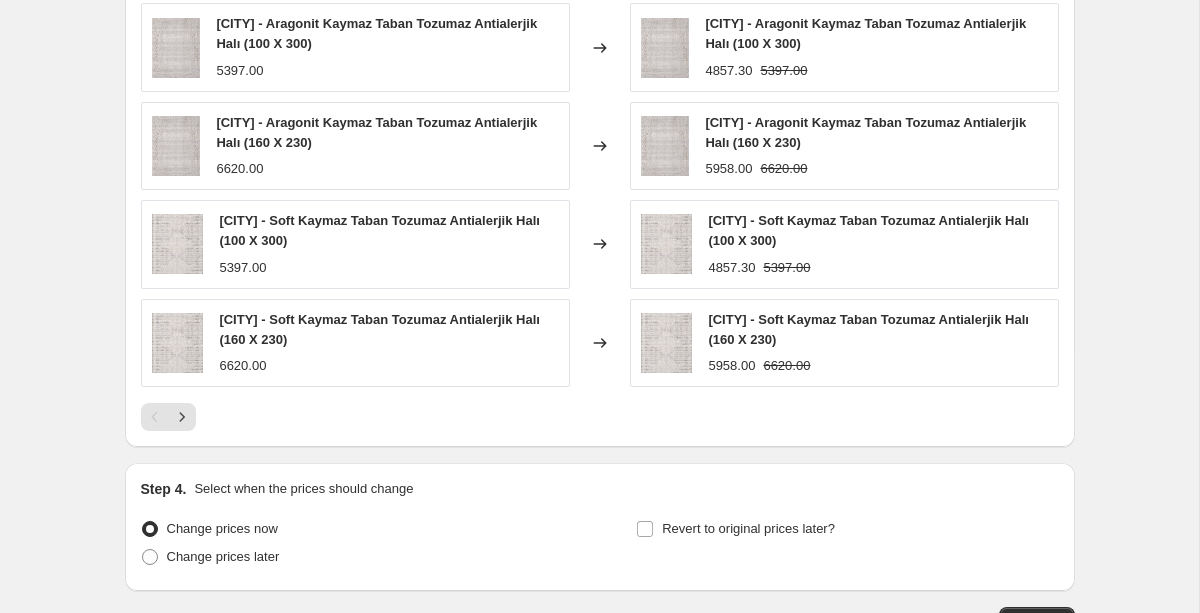 scroll, scrollTop: 1995, scrollLeft: 0, axis: vertical 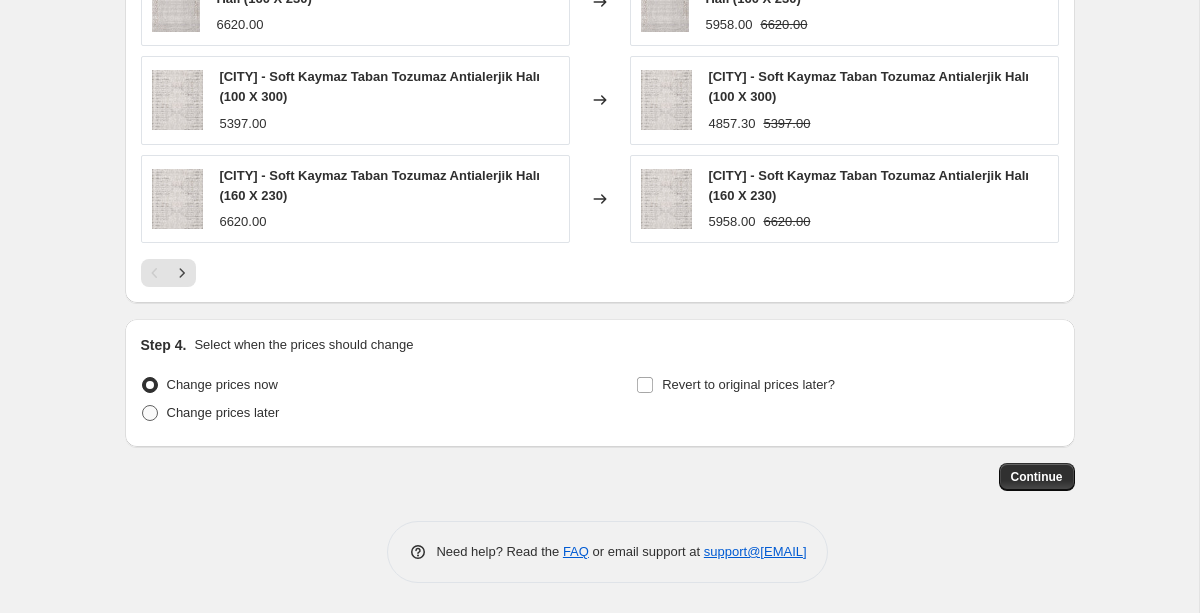 click on "Change prices later" at bounding box center [223, 412] 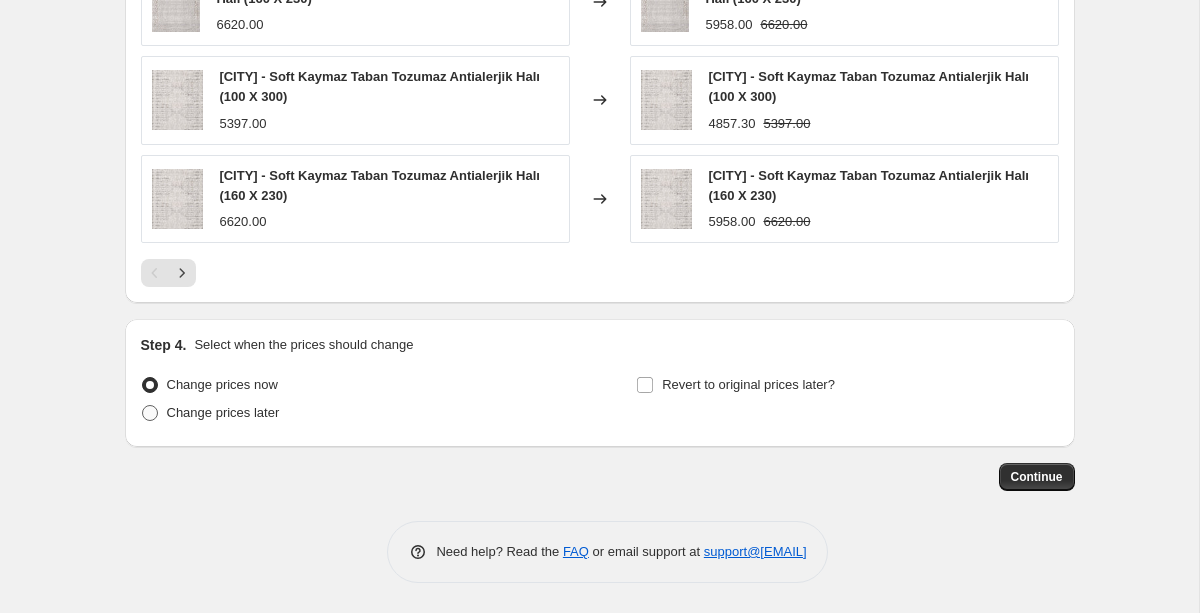 radio on "true" 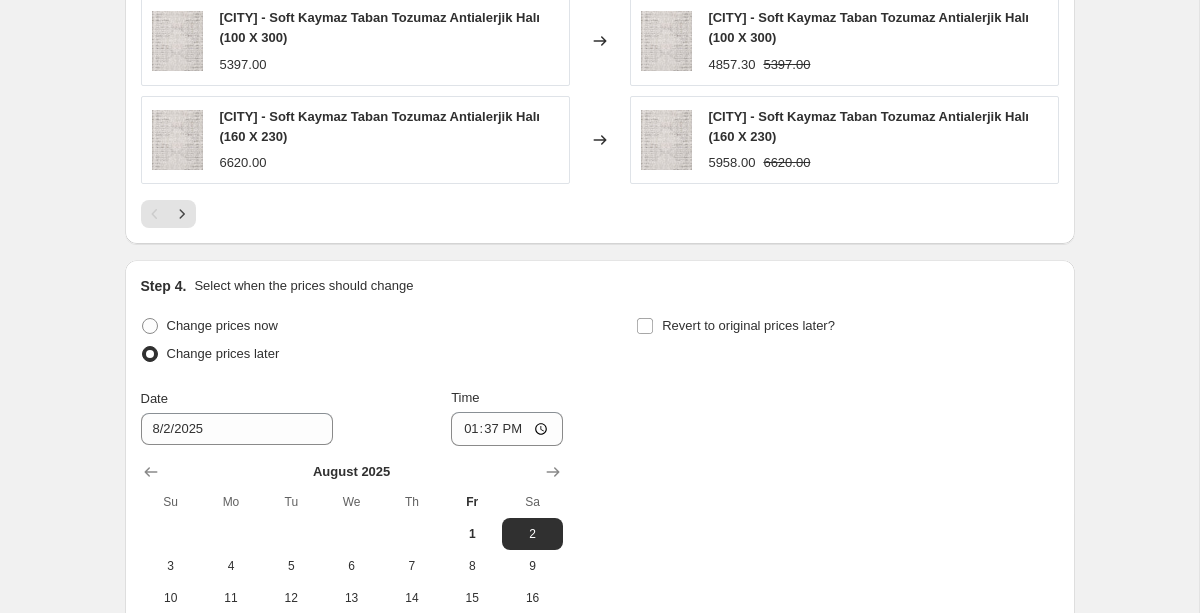 scroll, scrollTop: 2080, scrollLeft: 0, axis: vertical 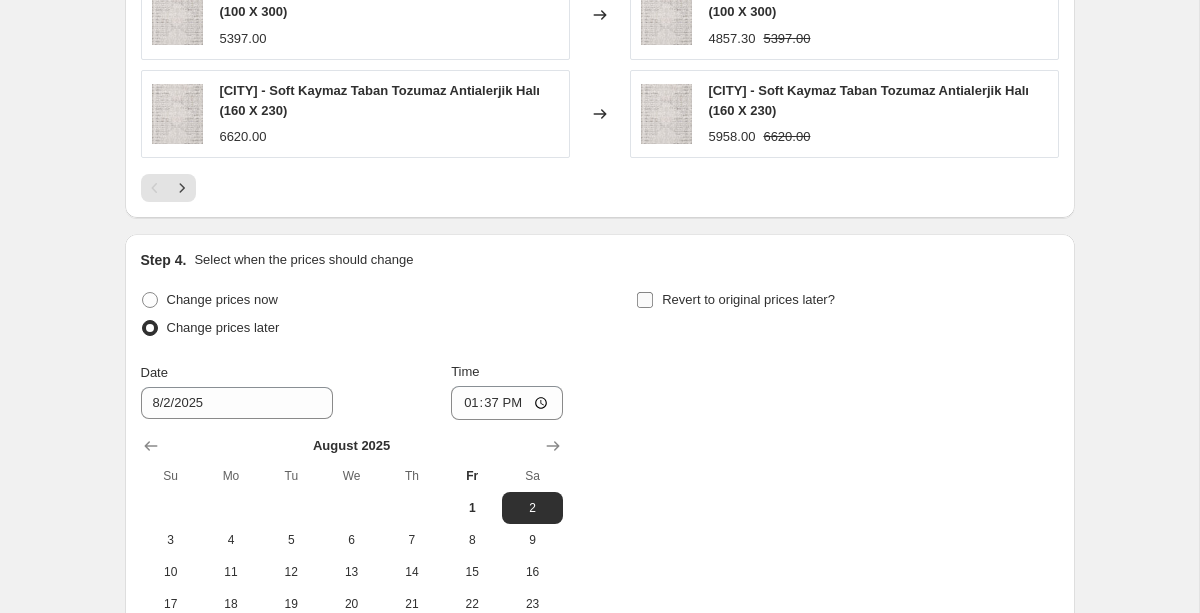 click on "Revert to original prices later?" at bounding box center [748, 299] 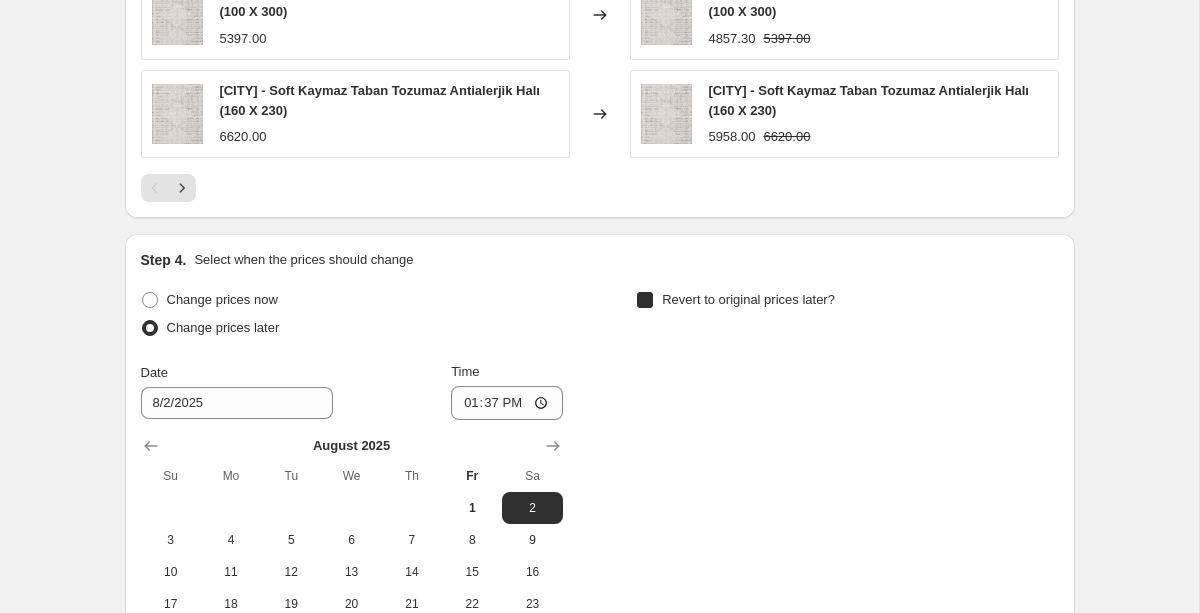 checkbox on "true" 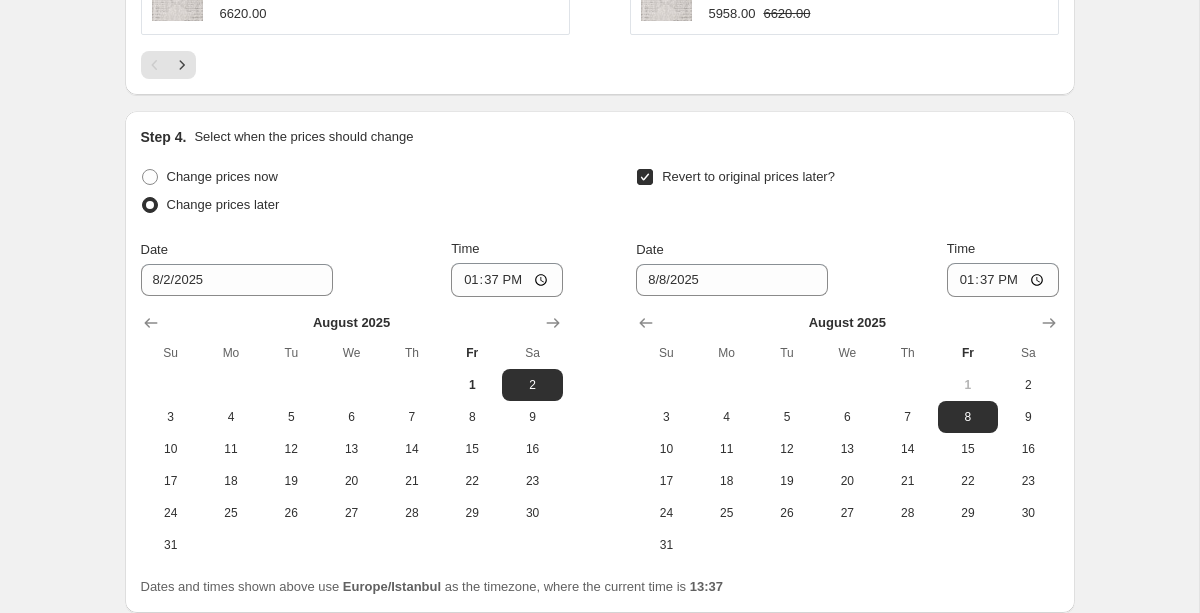 scroll, scrollTop: 2211, scrollLeft: 0, axis: vertical 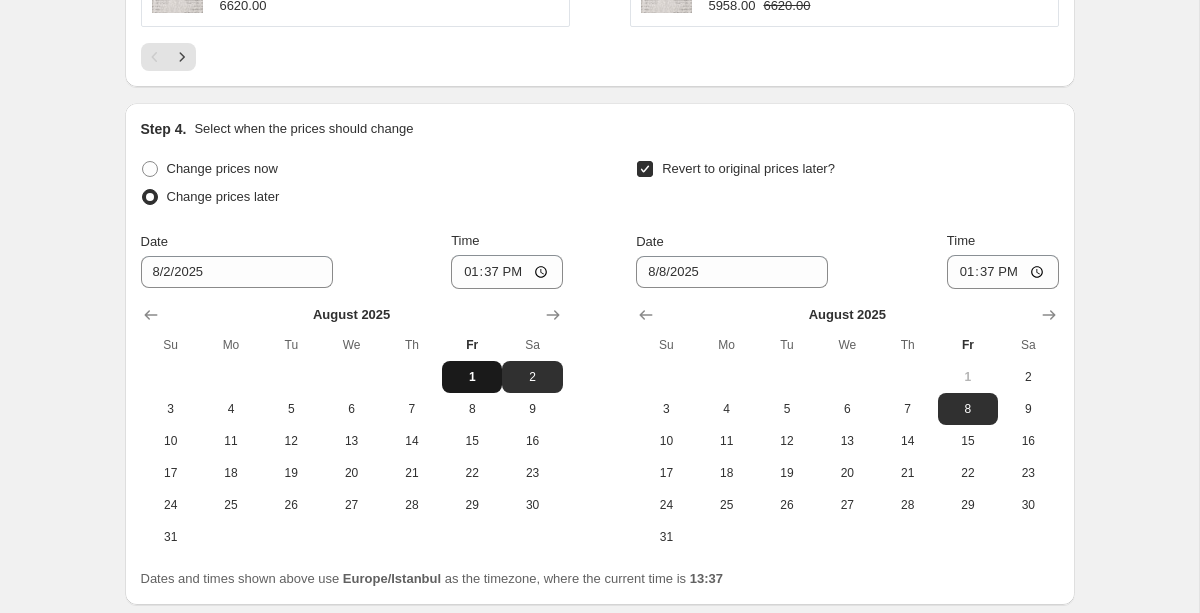 click on "1" at bounding box center [472, 377] 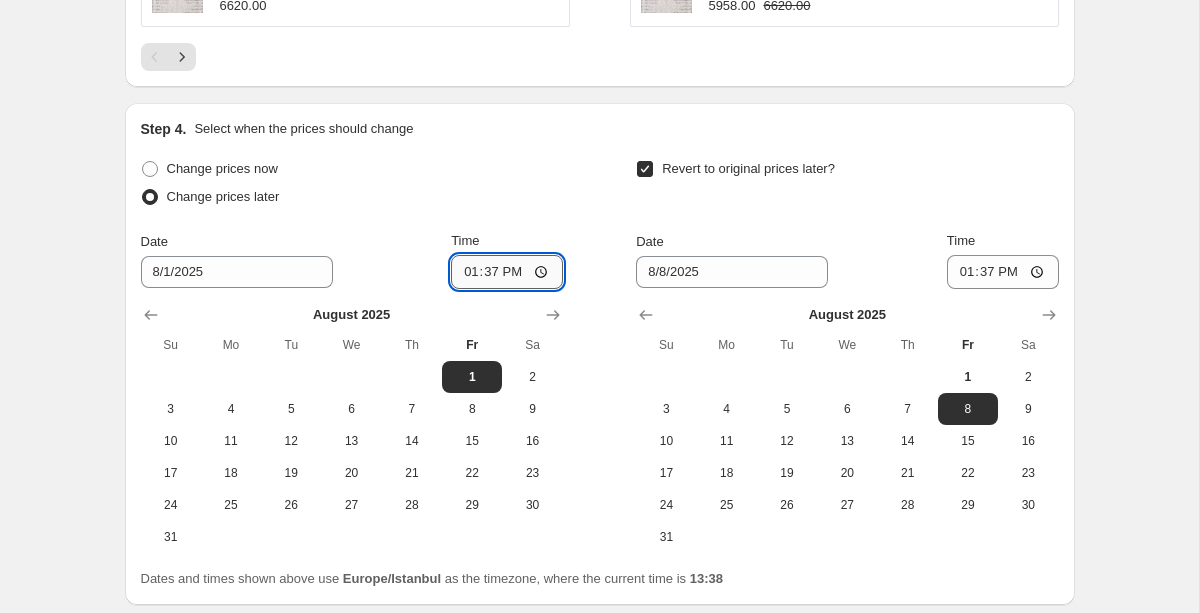 click on "13:37" at bounding box center [507, 272] 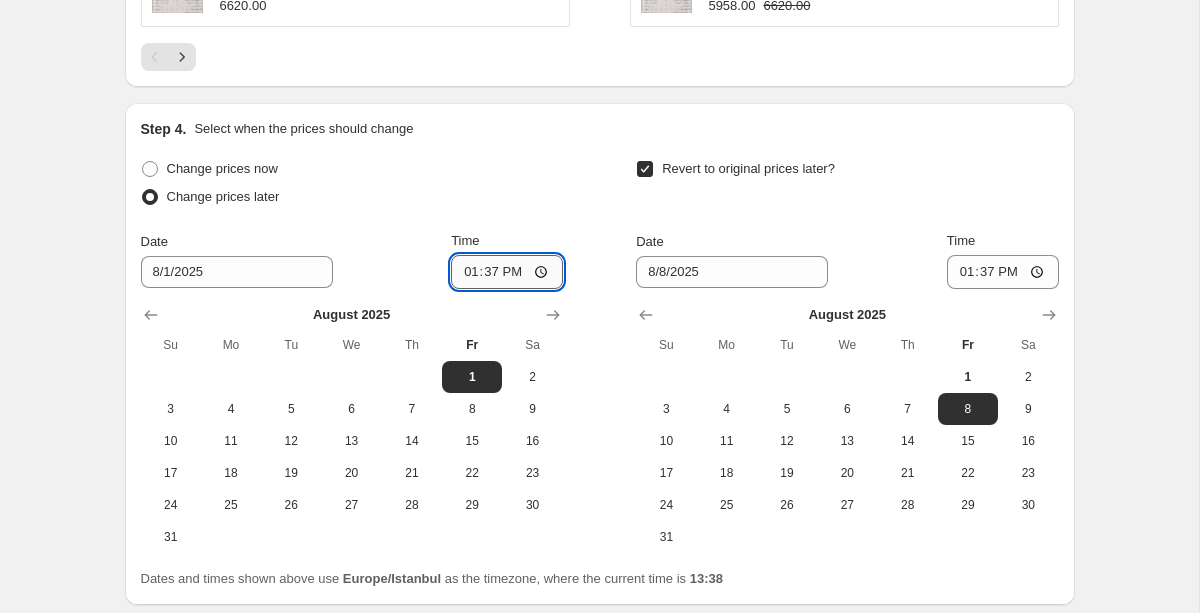 click on "13:37" at bounding box center [507, 272] 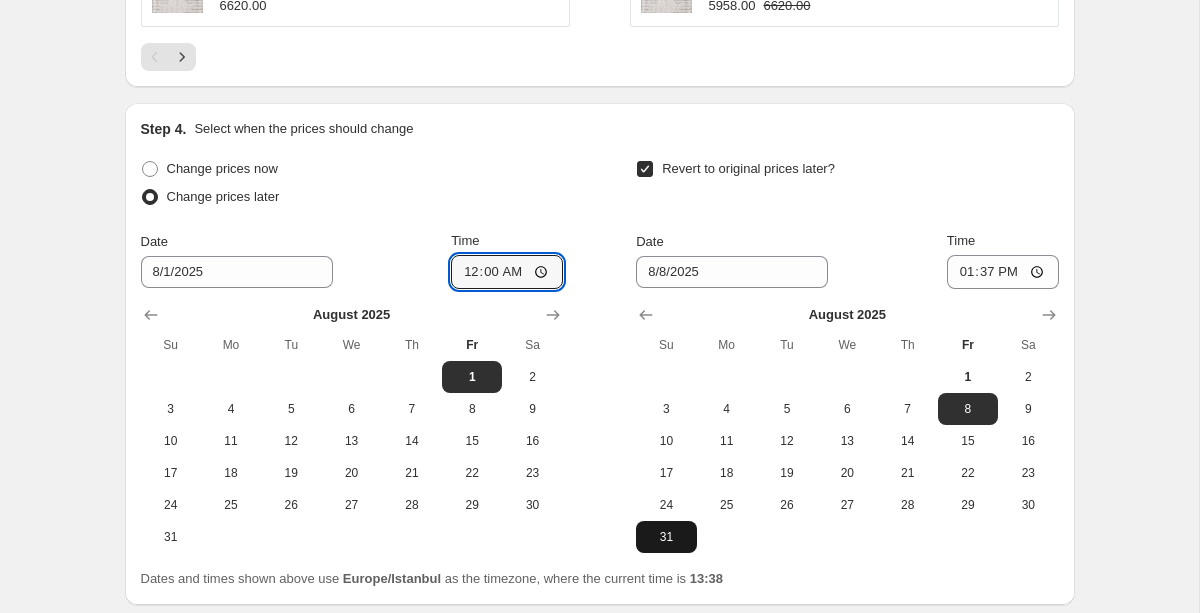 type on "00:00" 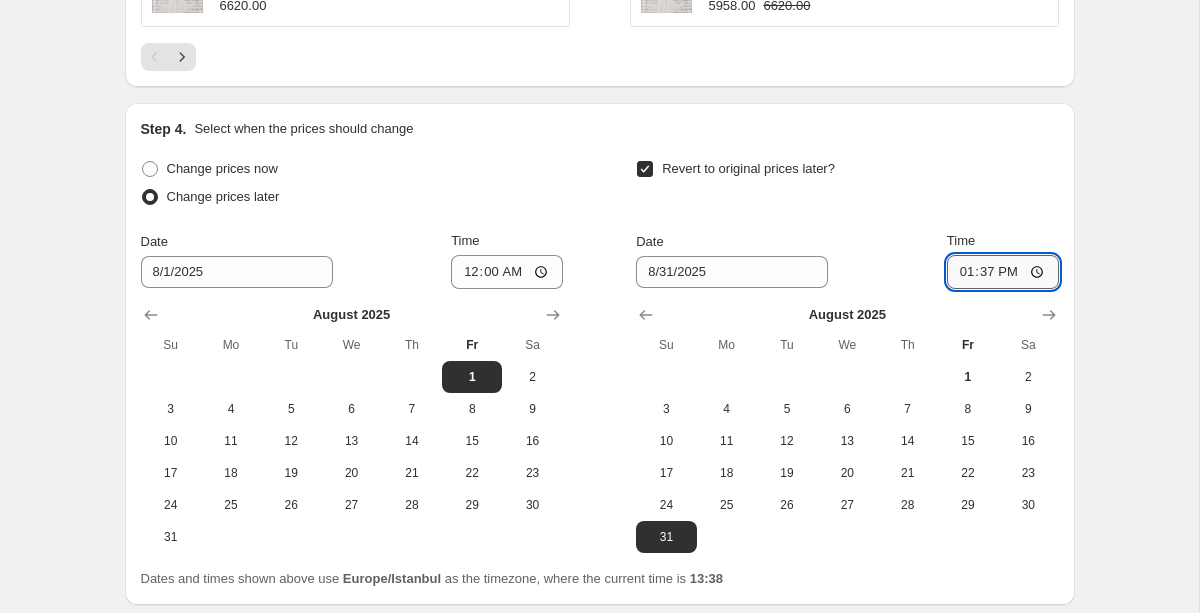 click on "13:37" at bounding box center (1003, 272) 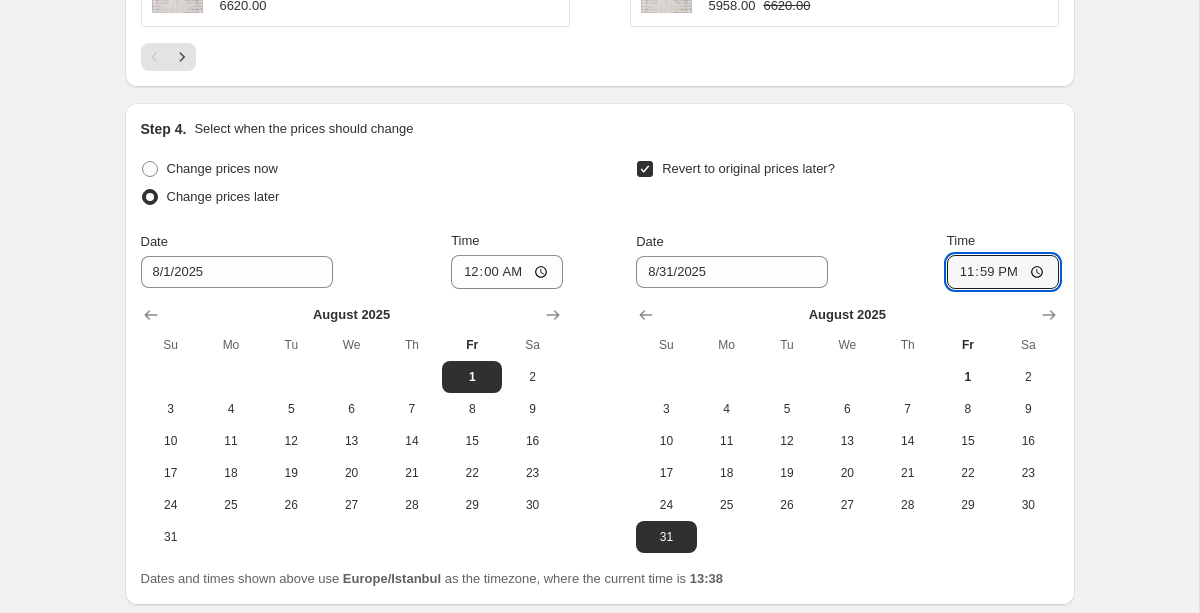 type on "23:59" 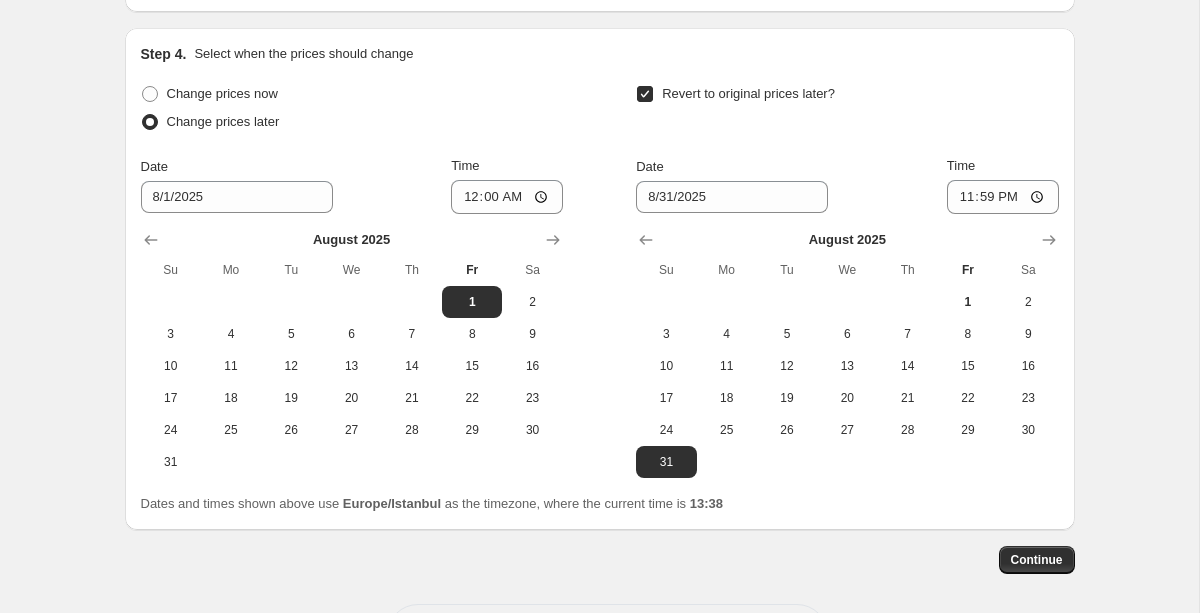 scroll, scrollTop: 2369, scrollLeft: 0, axis: vertical 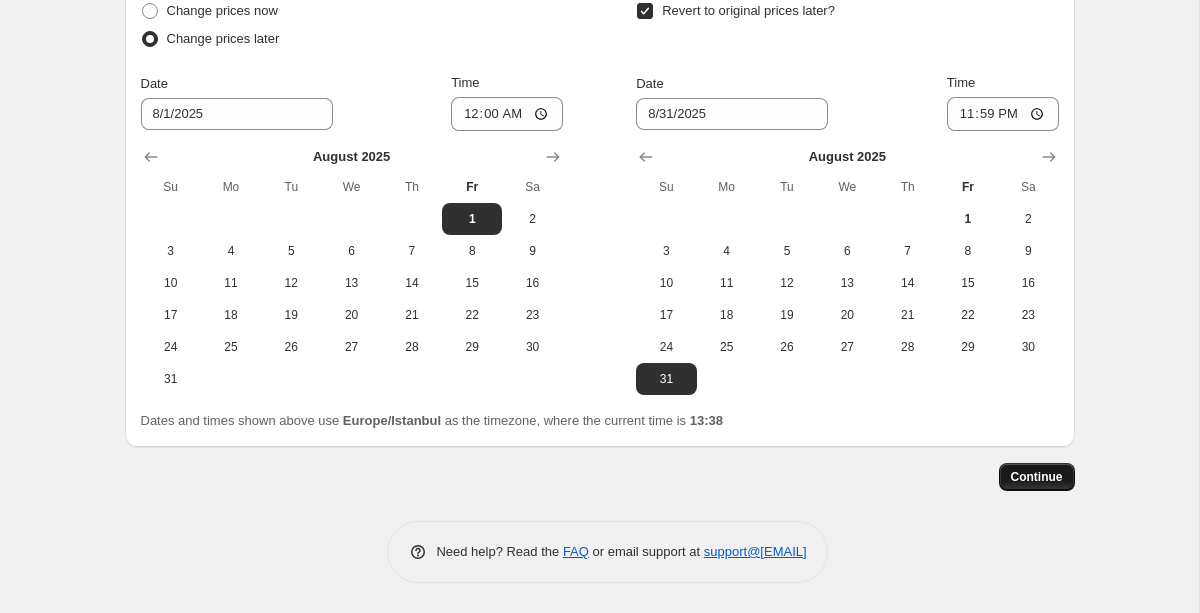 click on "Continue" at bounding box center (1037, 477) 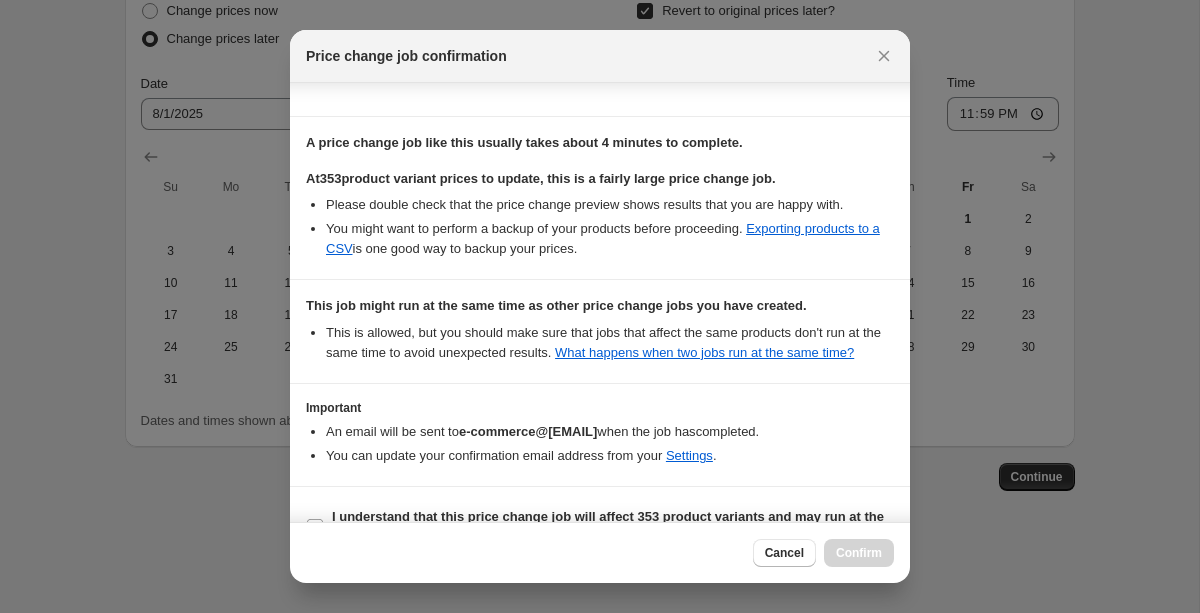 scroll, scrollTop: 355, scrollLeft: 0, axis: vertical 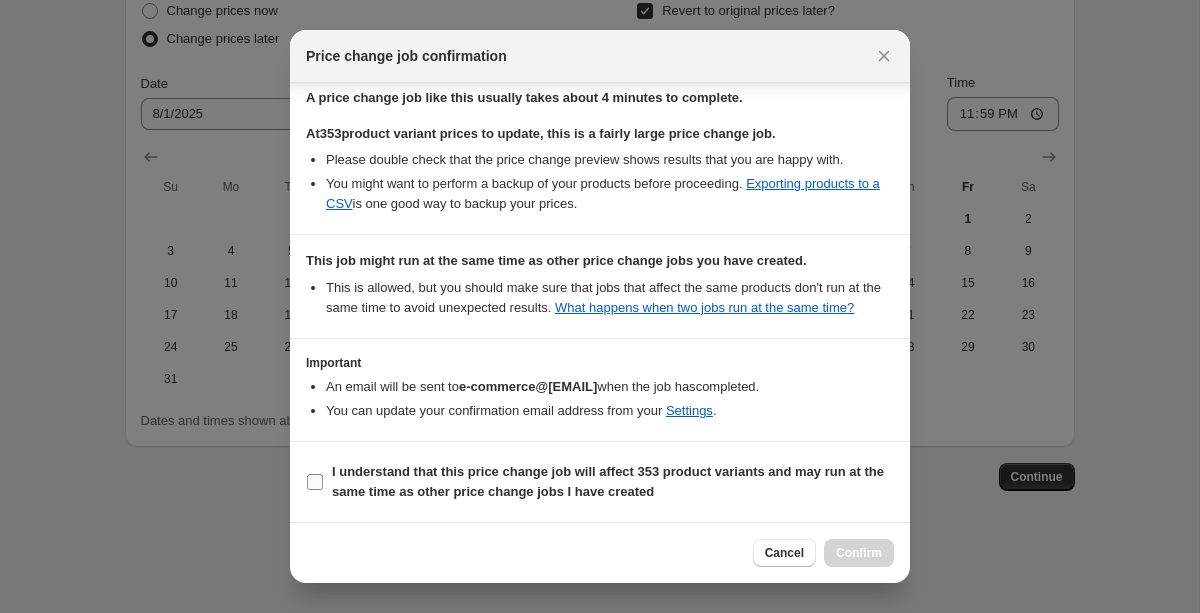 click on "I understand that this price change job will affect 353 product variants and may run at the same time as other price change jobs I have created" at bounding box center [315, 482] 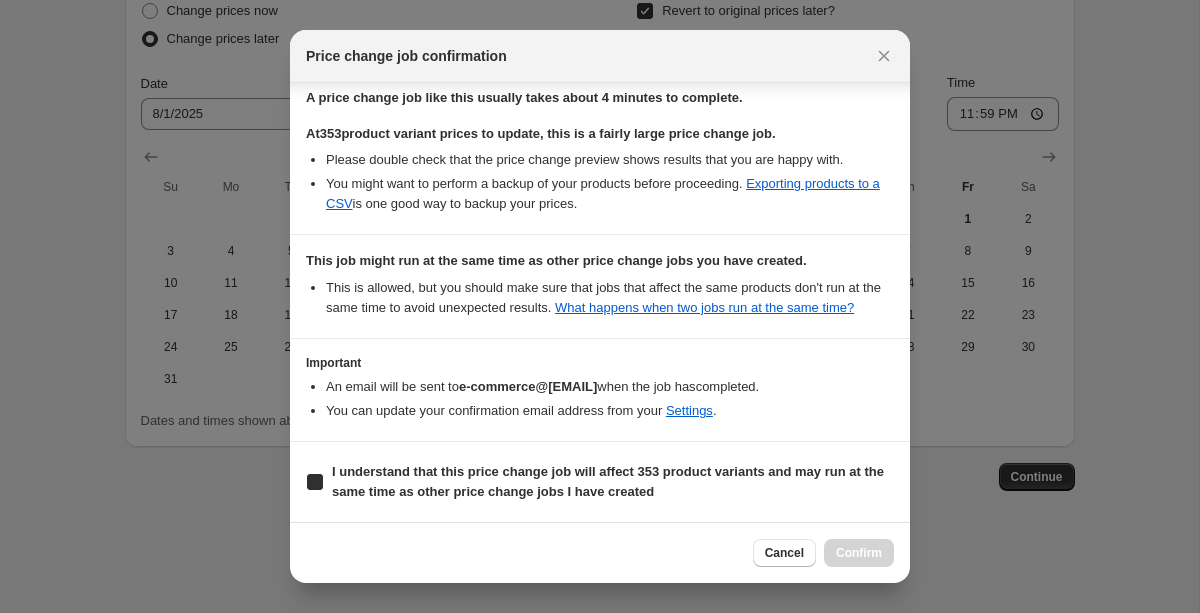 checkbox on "true" 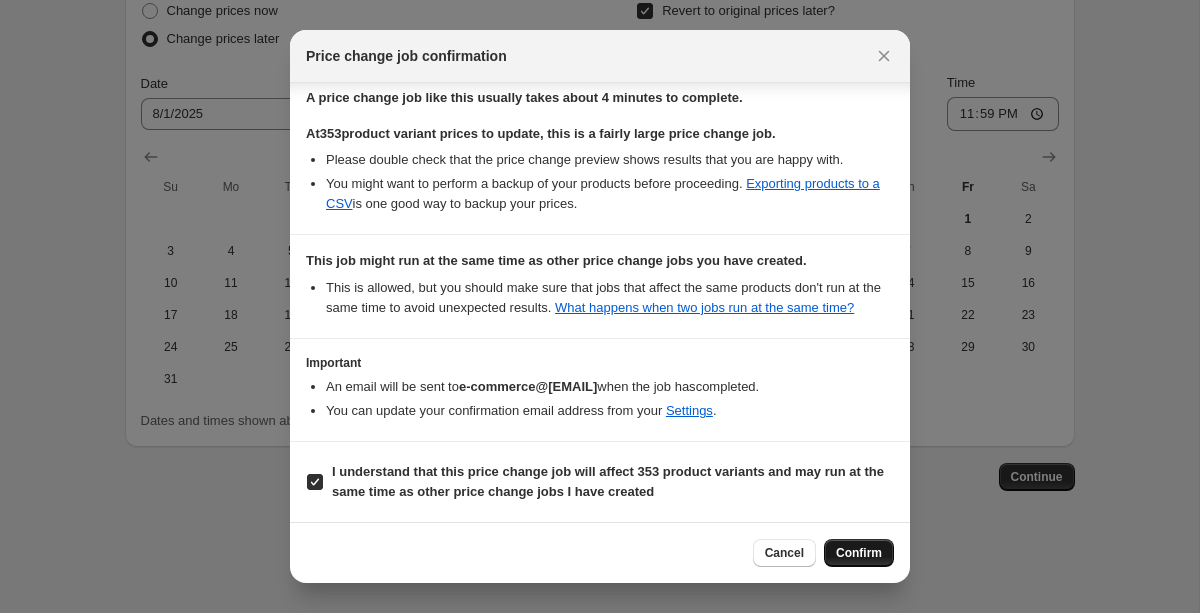 click on "Confirm" at bounding box center [859, 553] 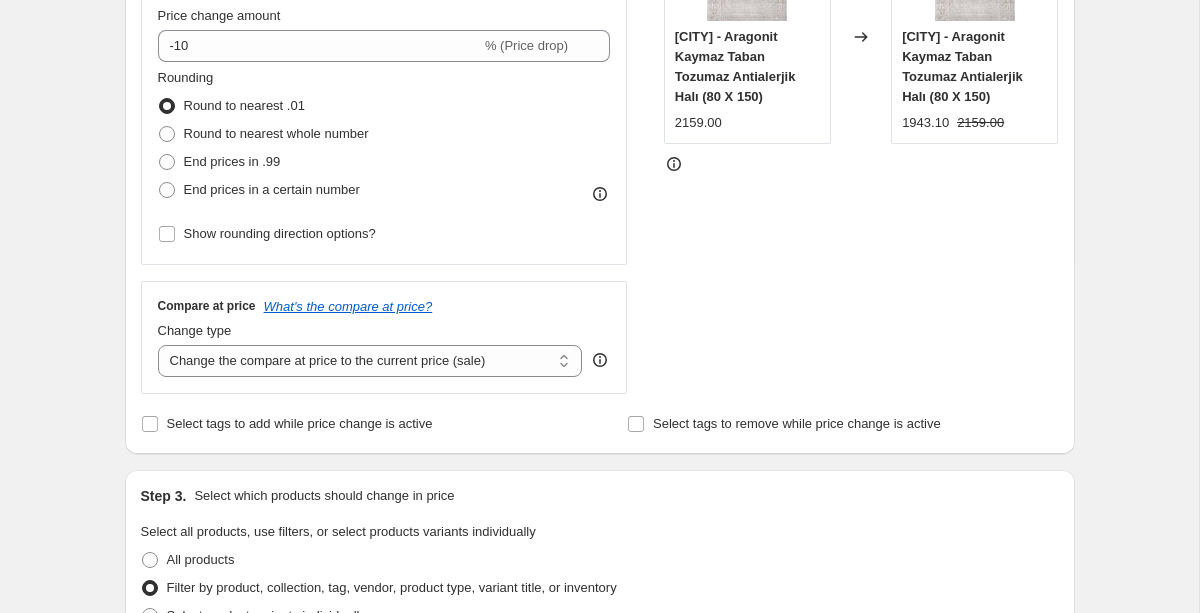 scroll, scrollTop: 0, scrollLeft: 0, axis: both 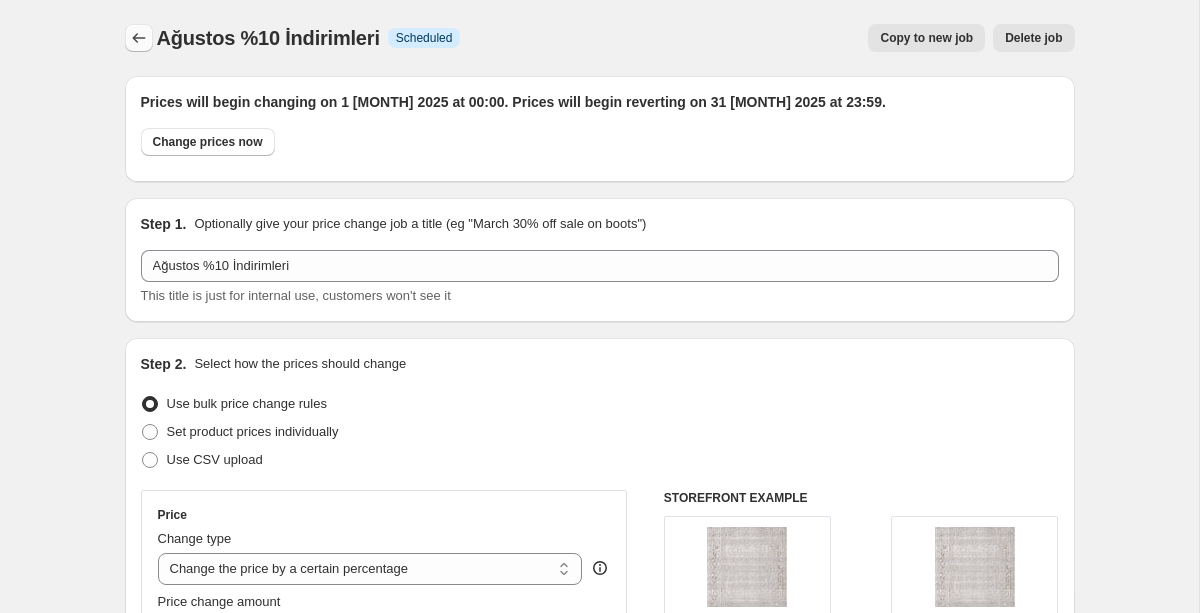 click 